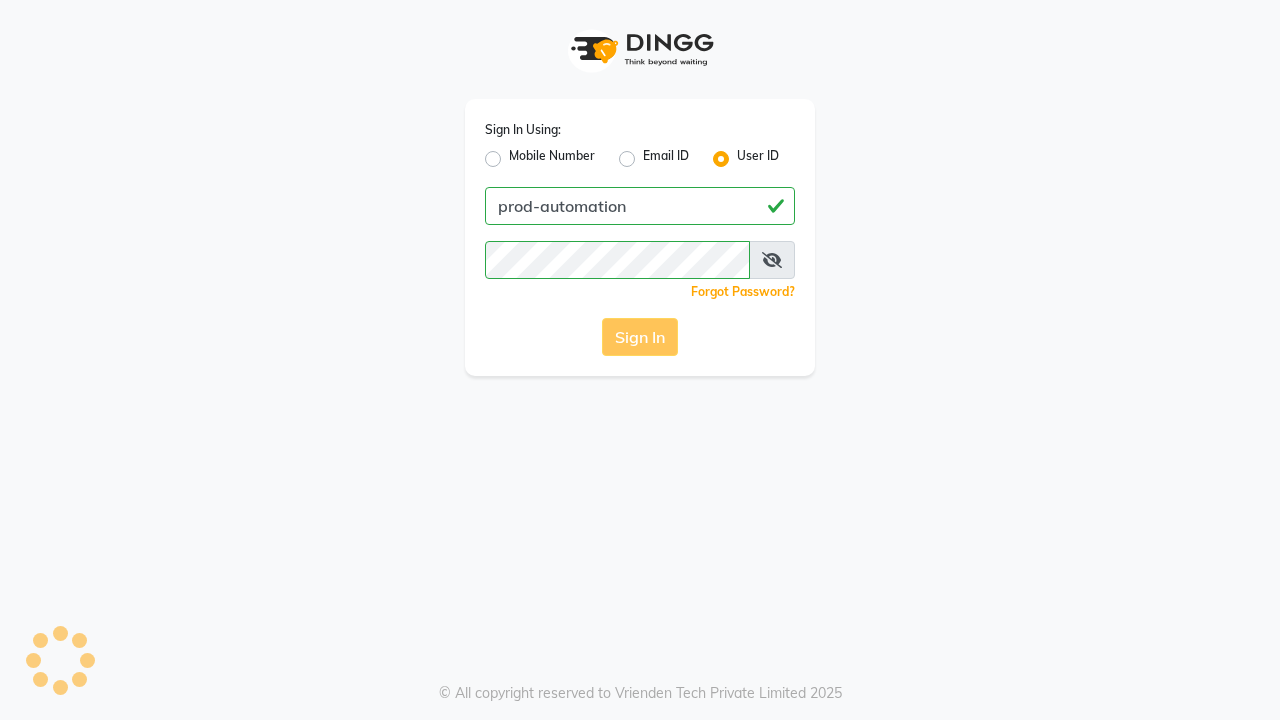 scroll, scrollTop: 0, scrollLeft: 0, axis: both 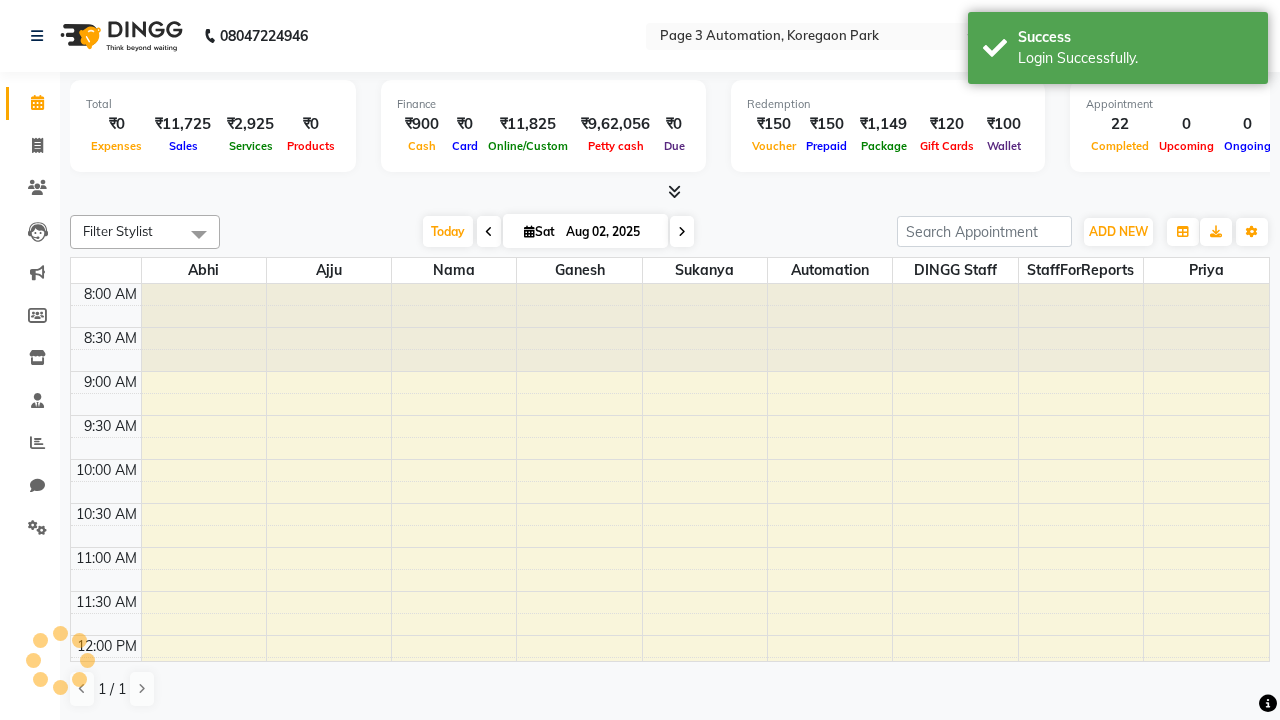 select on "en" 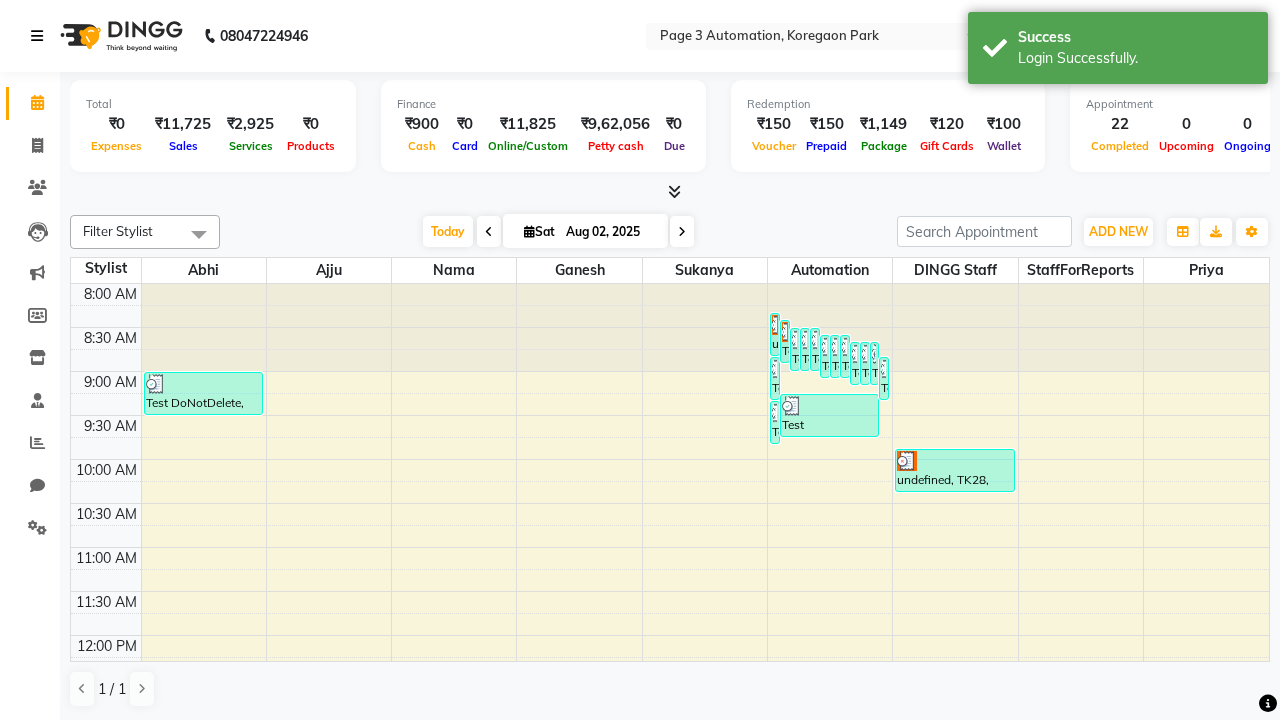 click at bounding box center (37, 36) 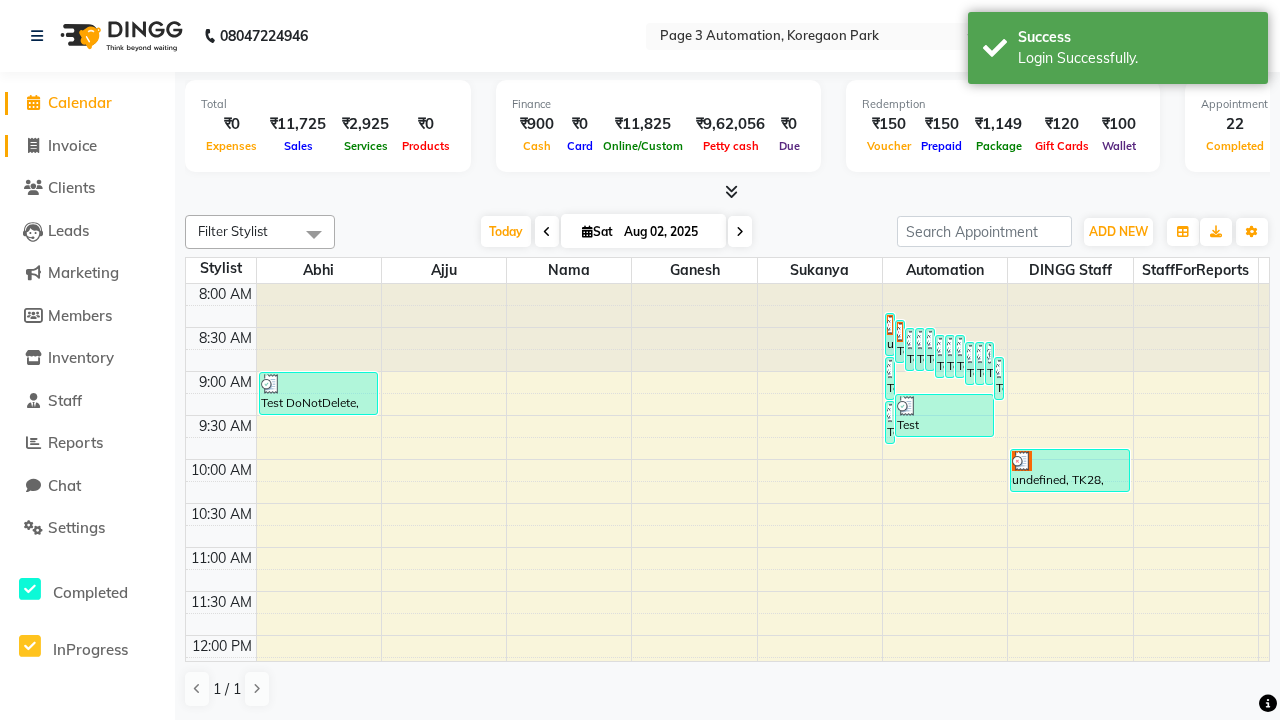 click on "Invoice" 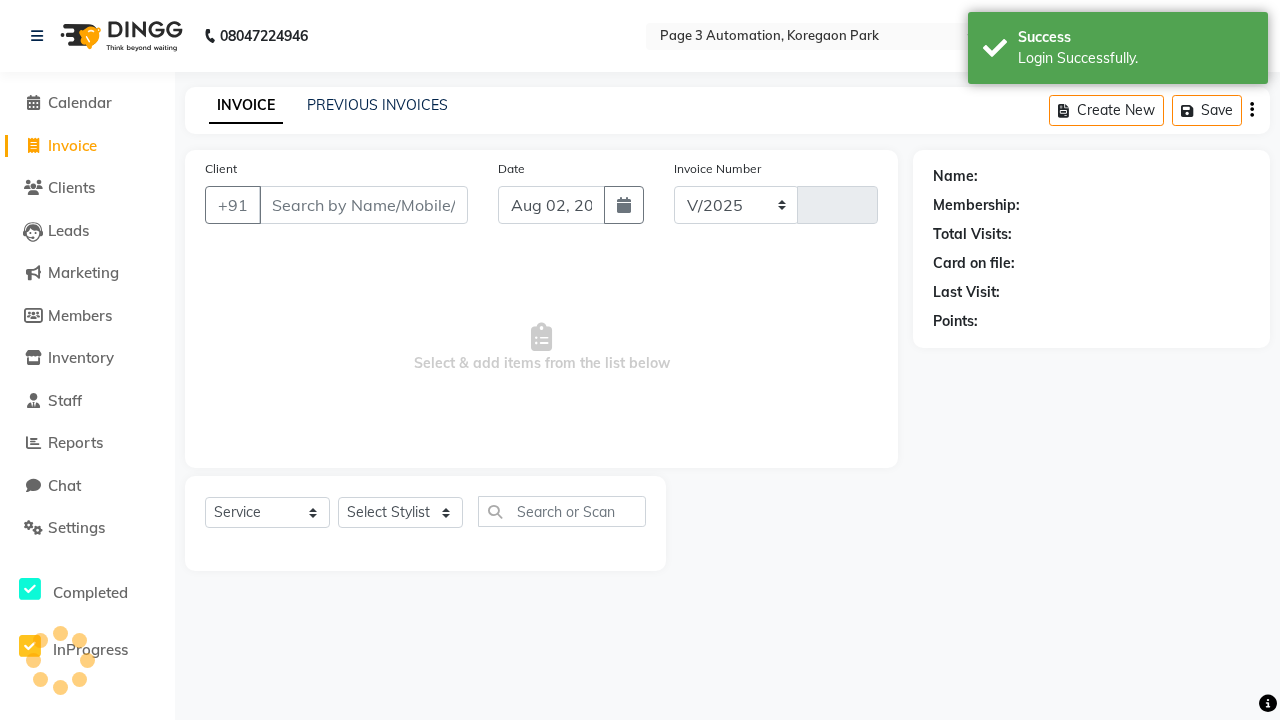 select on "2774" 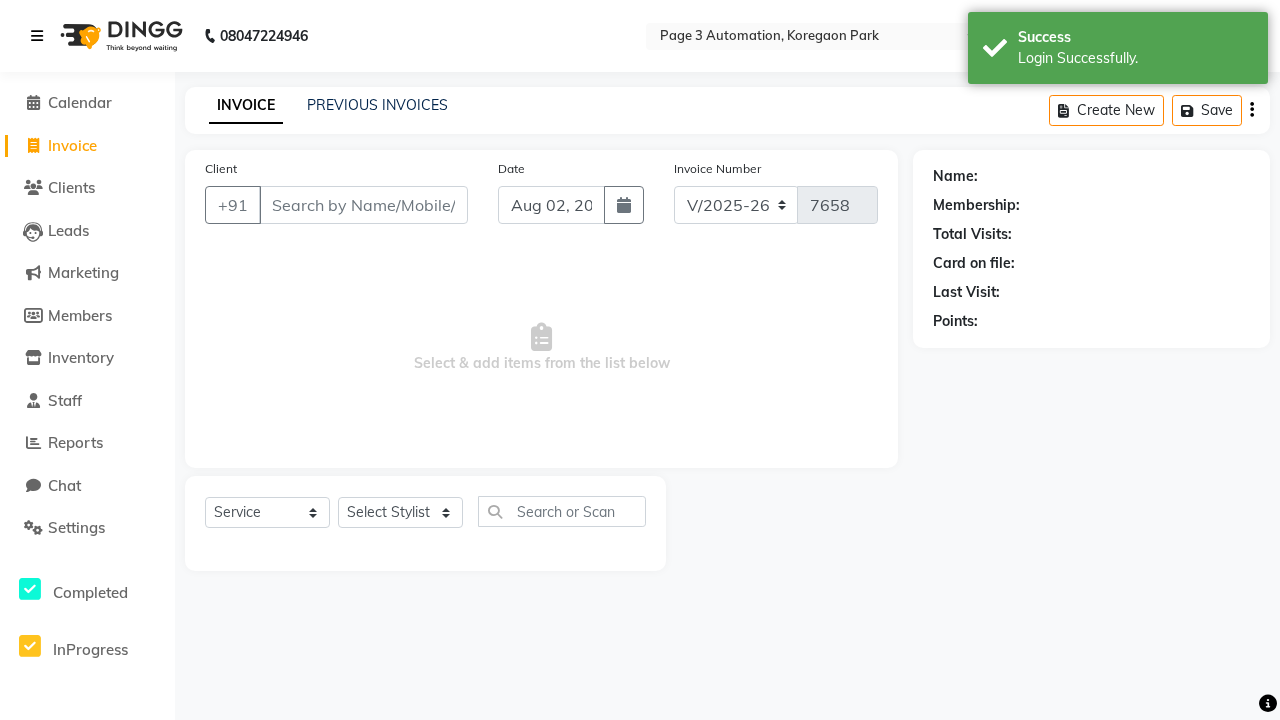 click at bounding box center (37, 36) 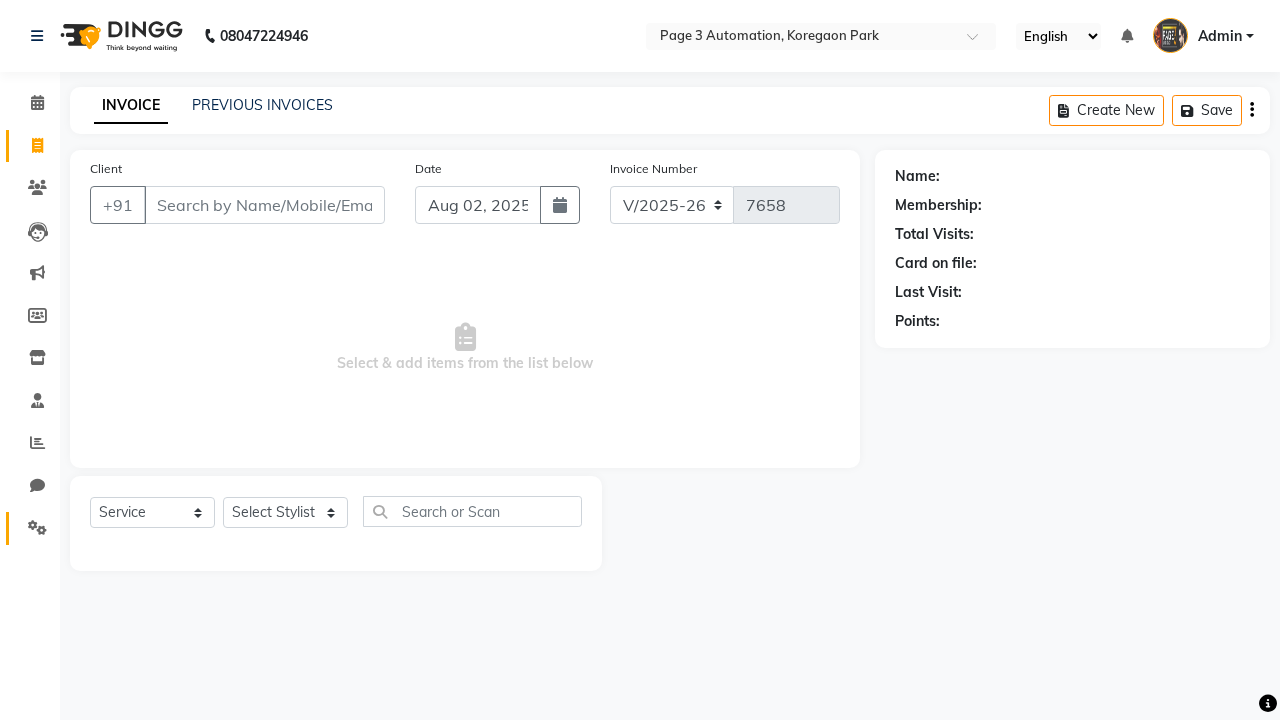 click 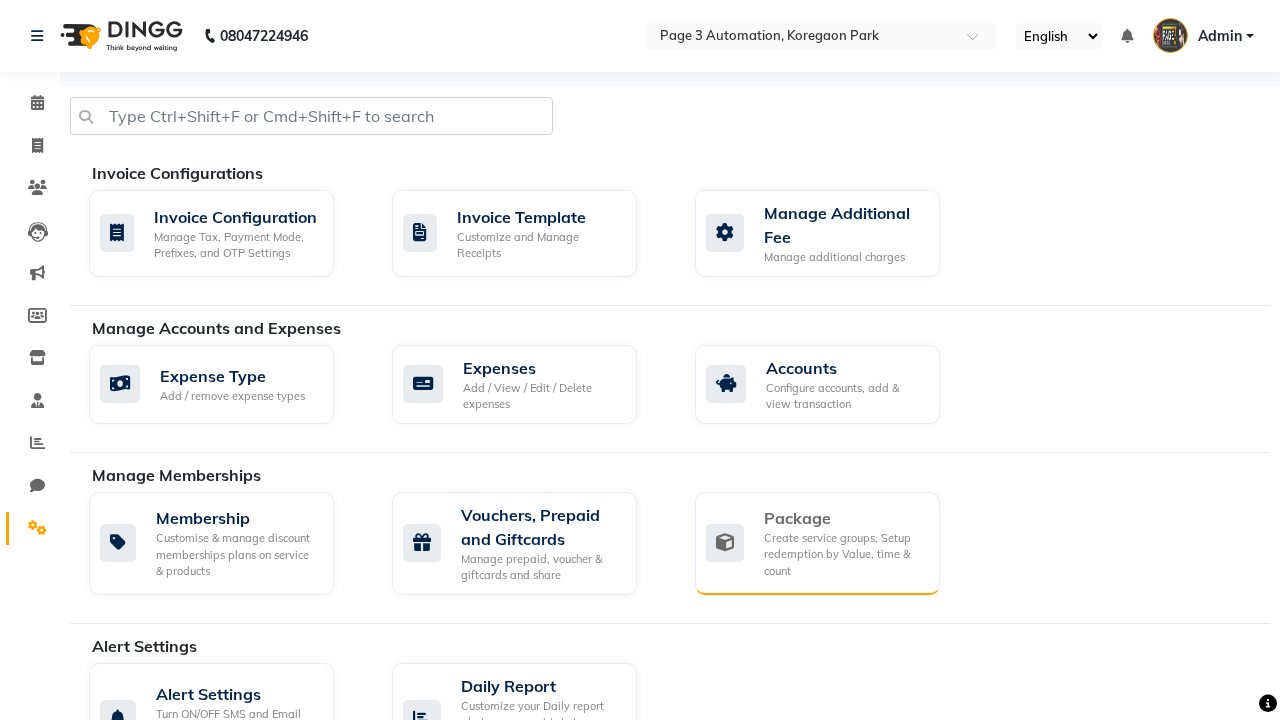 click on "Package" 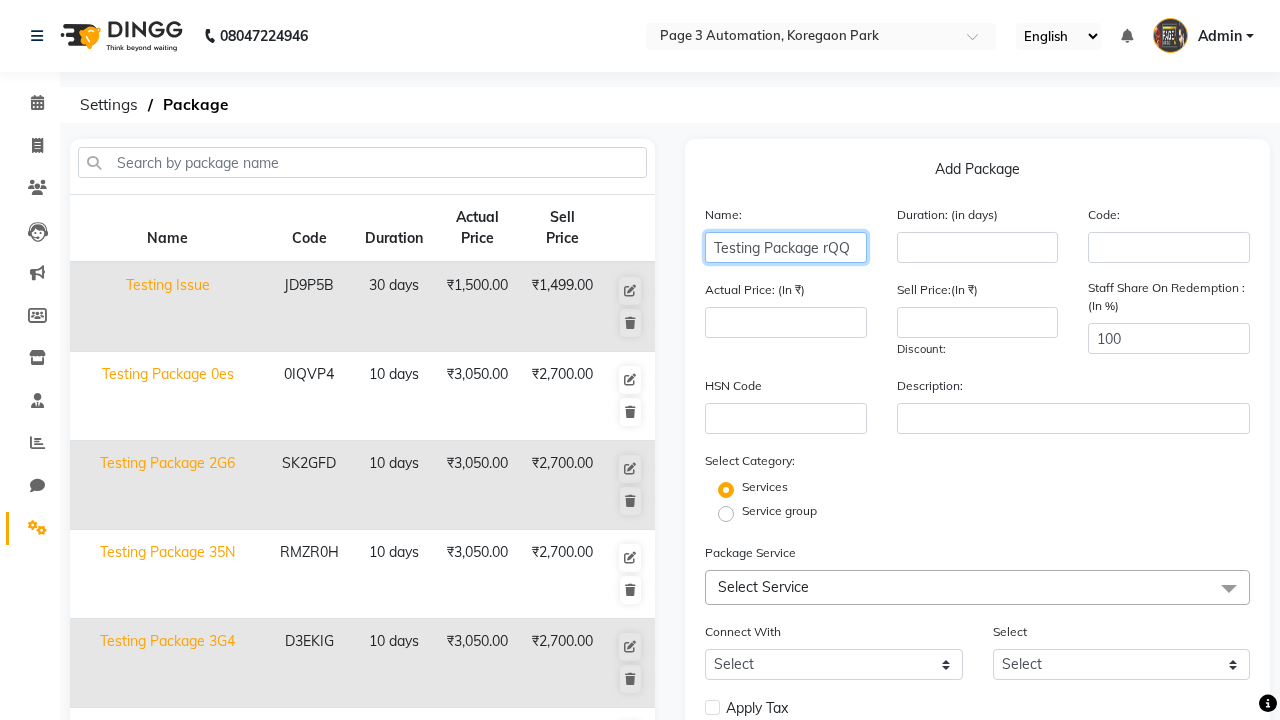 type on "Testing Package rQQ" 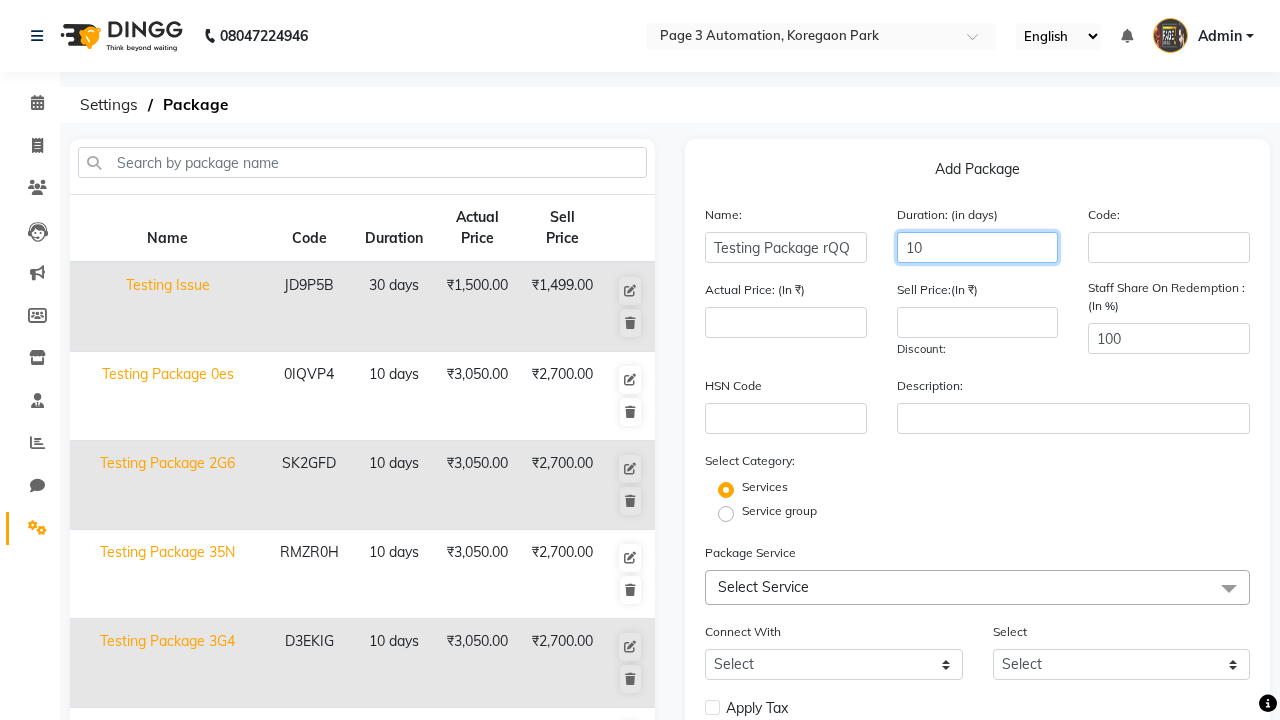 type on "10" 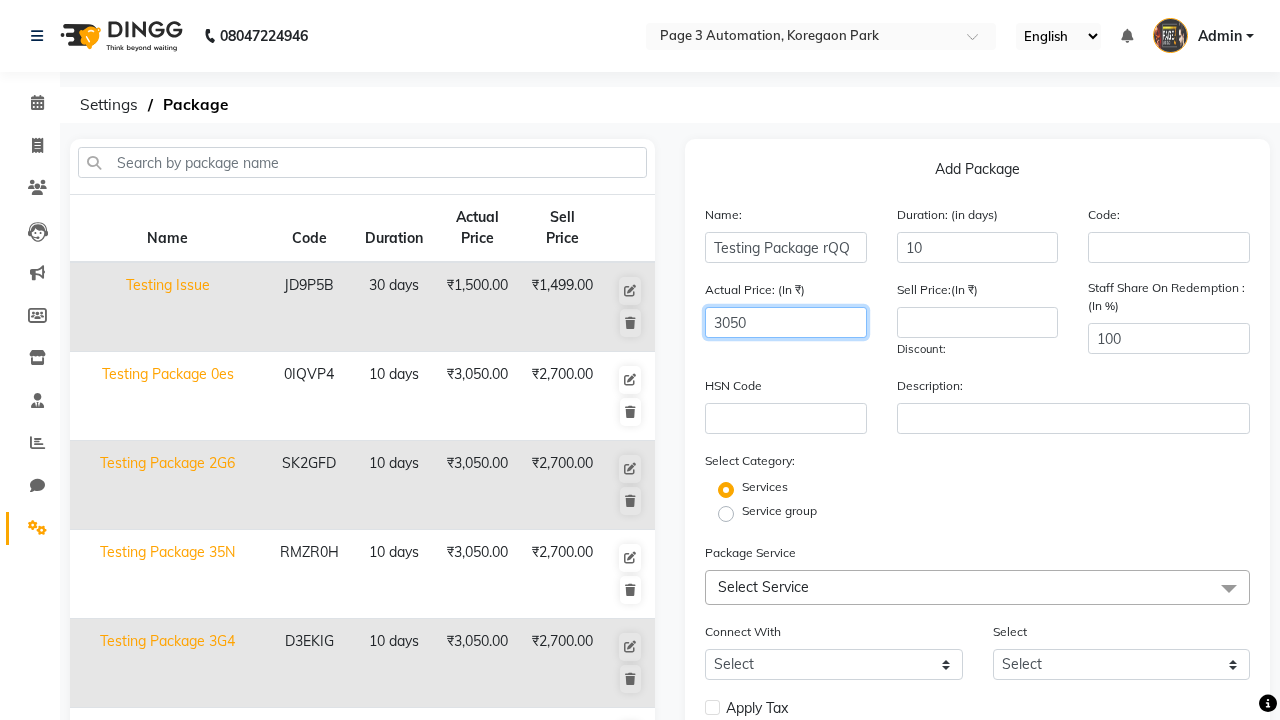 type on "3050" 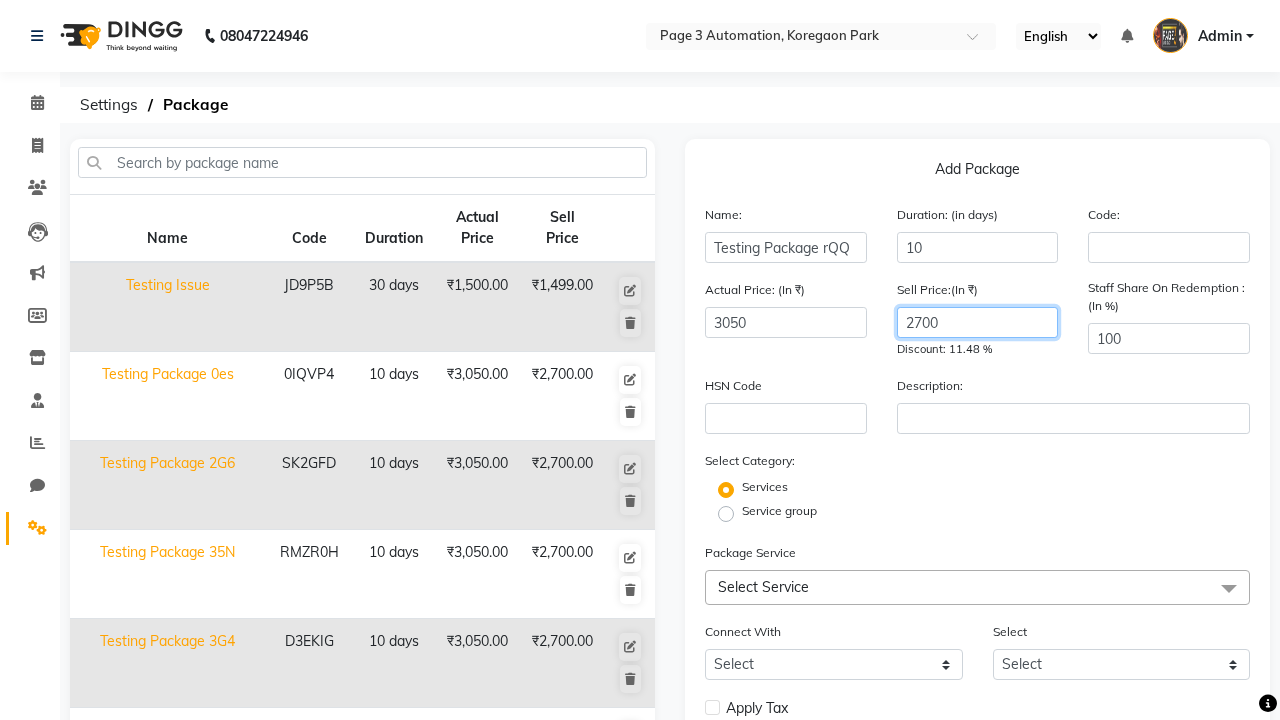 type on "2700" 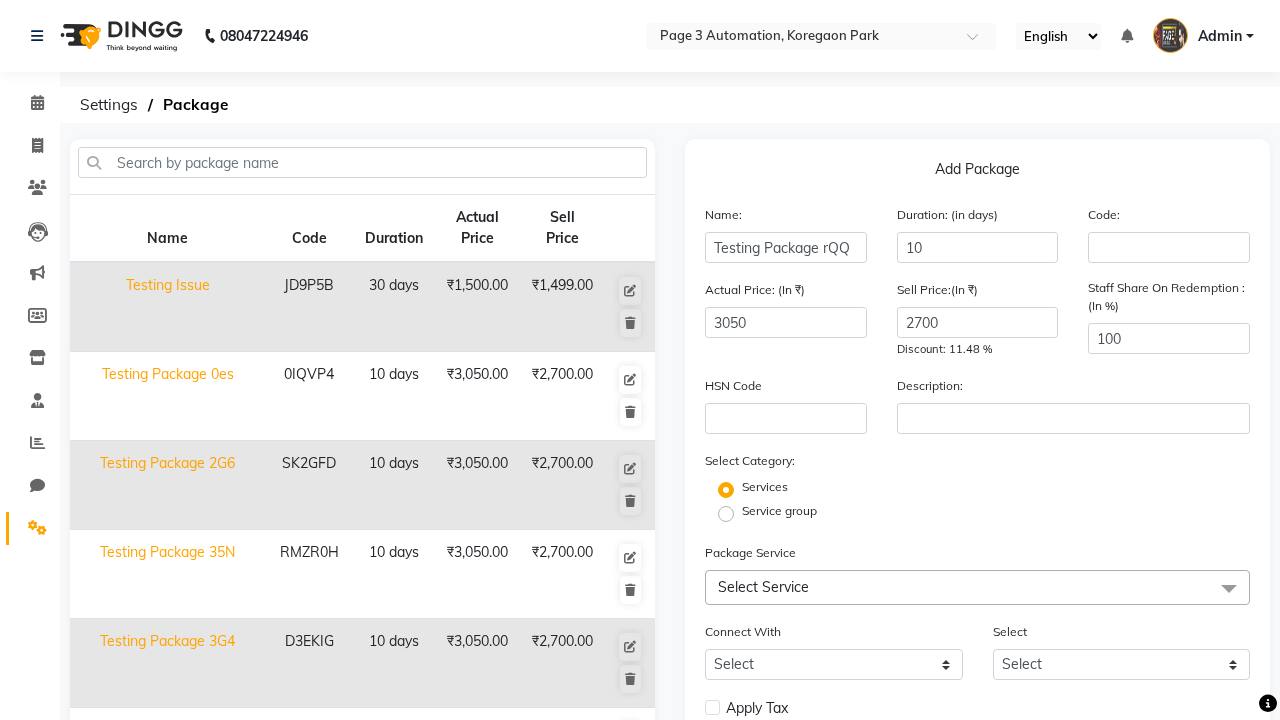 click on "Service group" 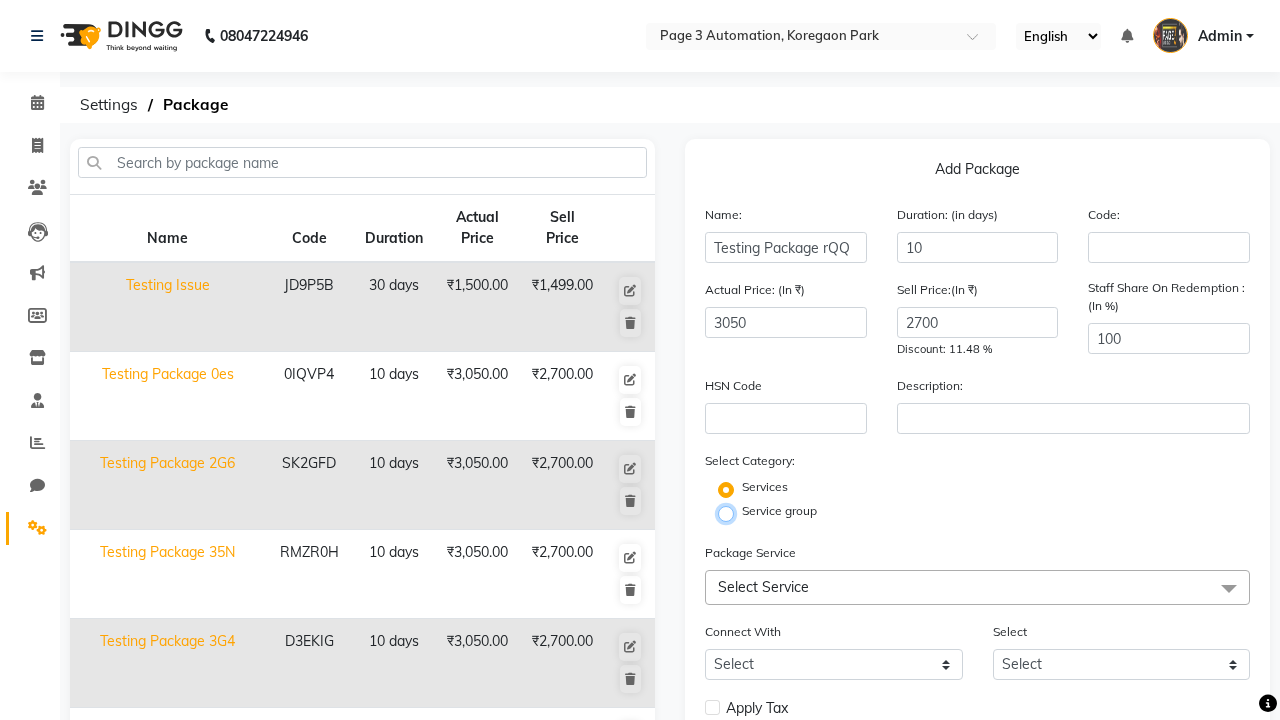 click on "Service group" at bounding box center (732, 512) 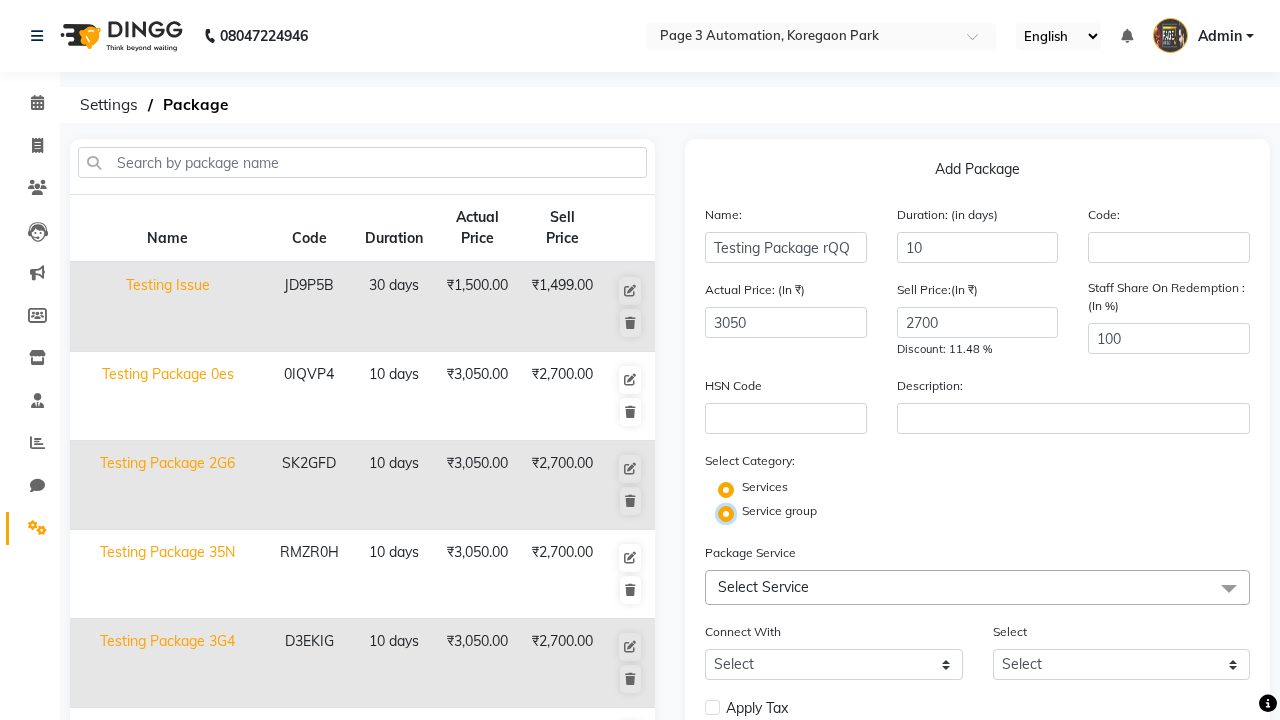radio on "false" 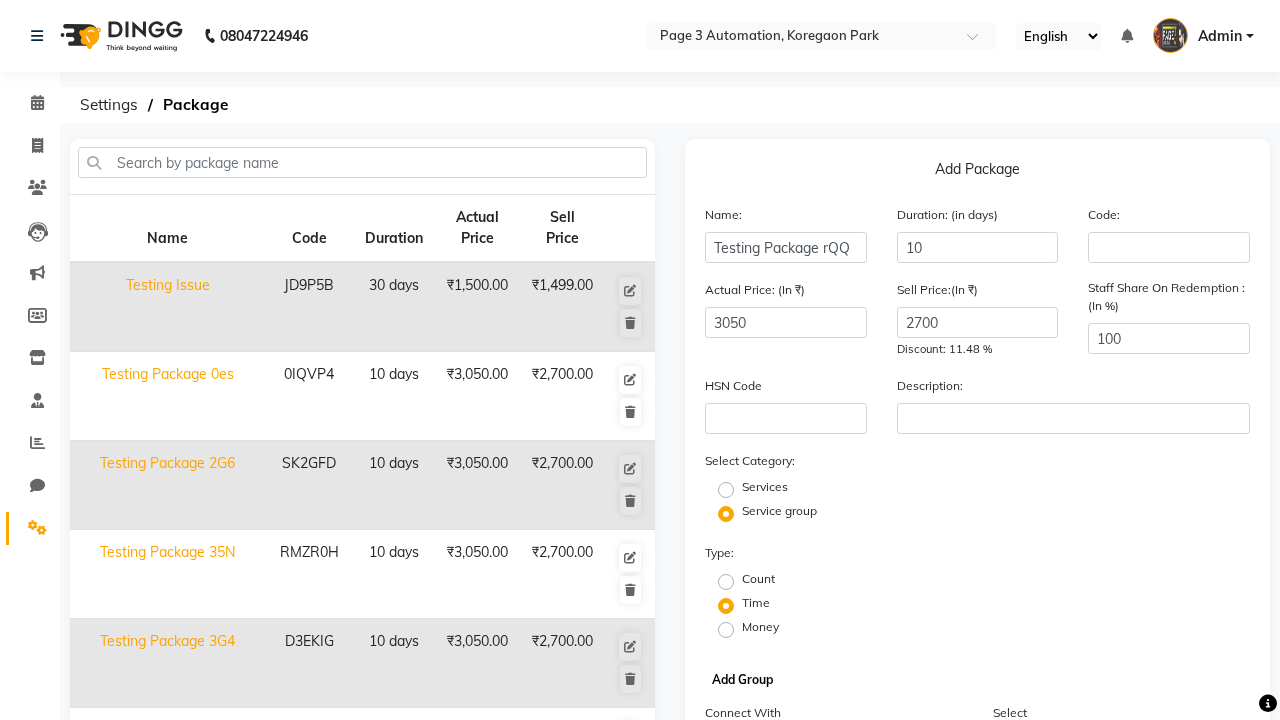 click on "Add Group" 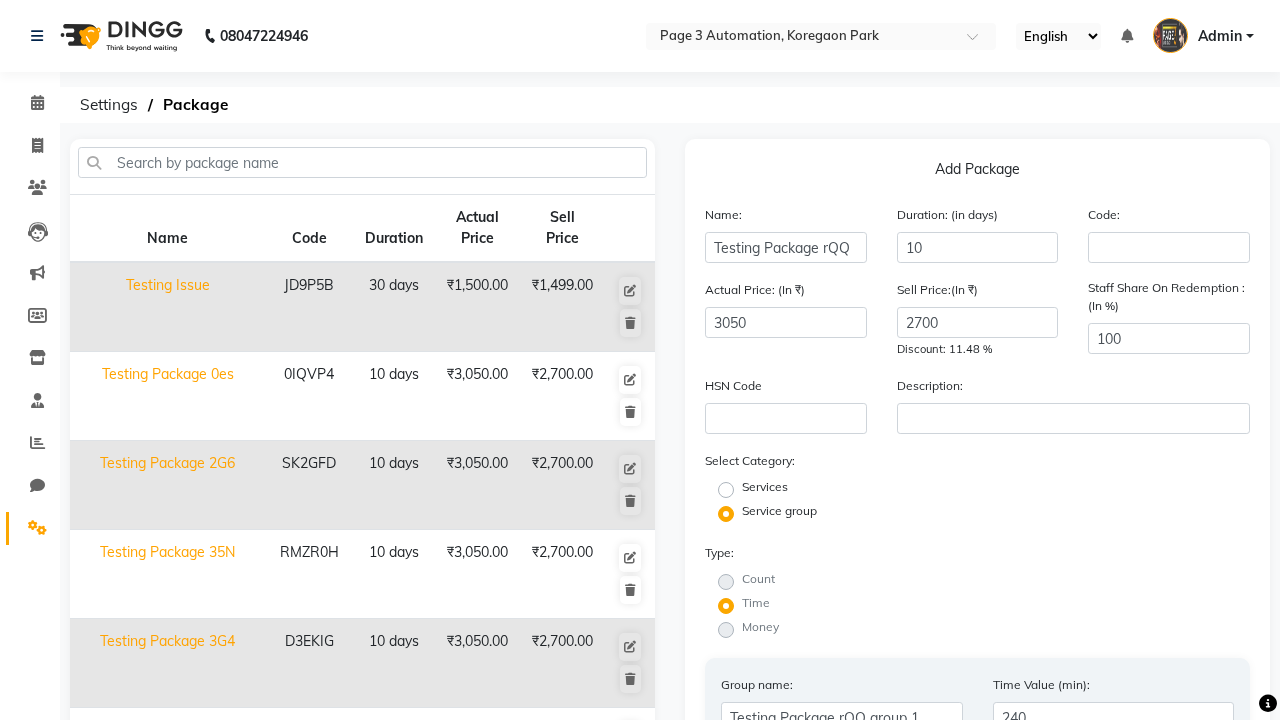 type on "240" 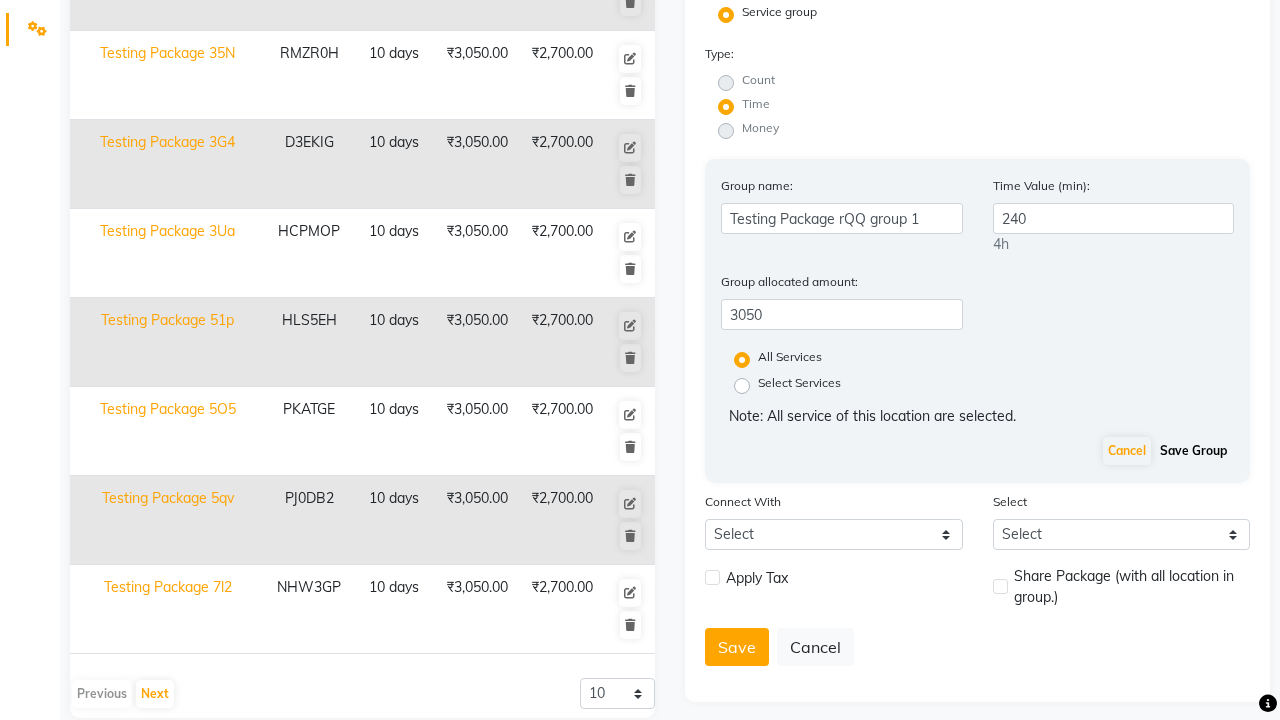 click on "Save Group" 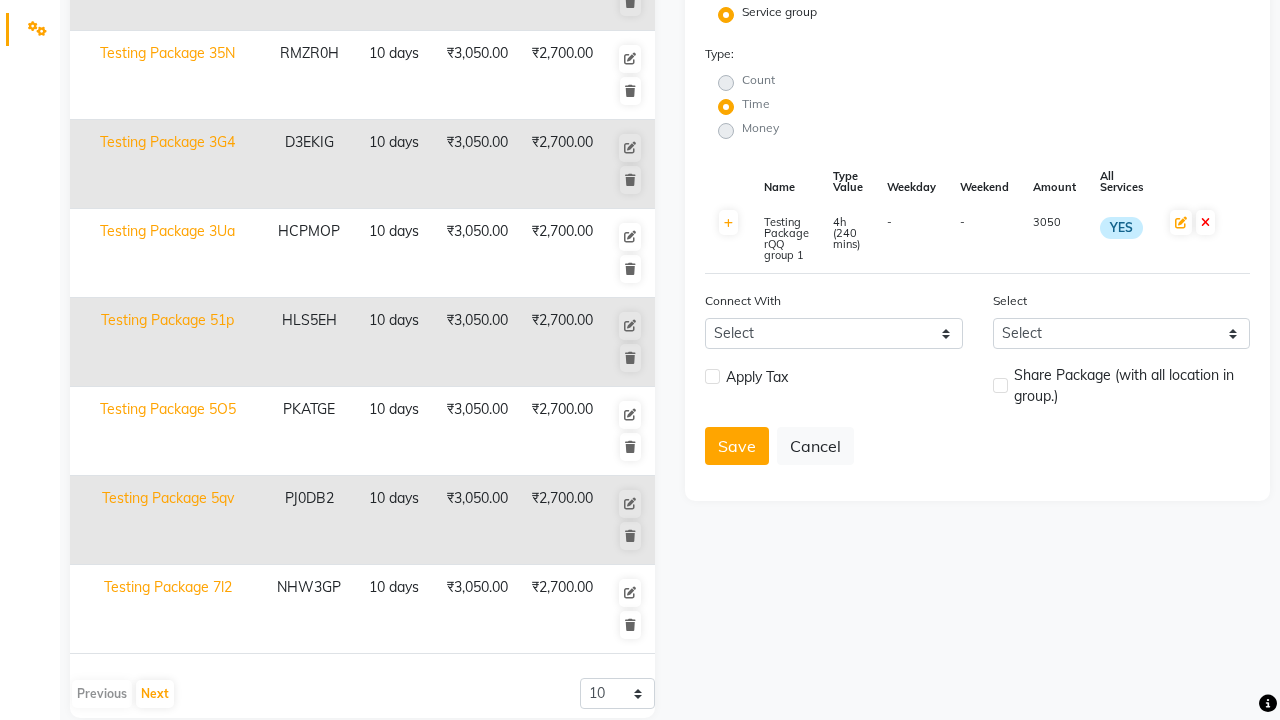 click 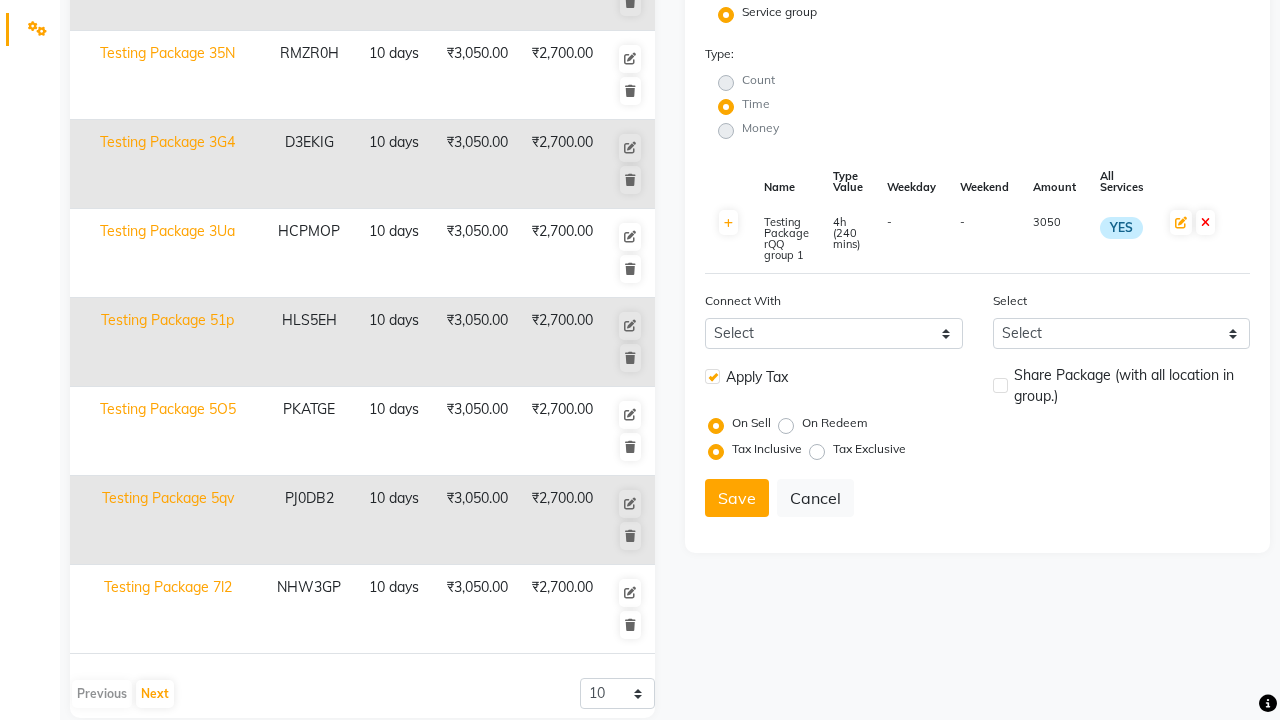 click 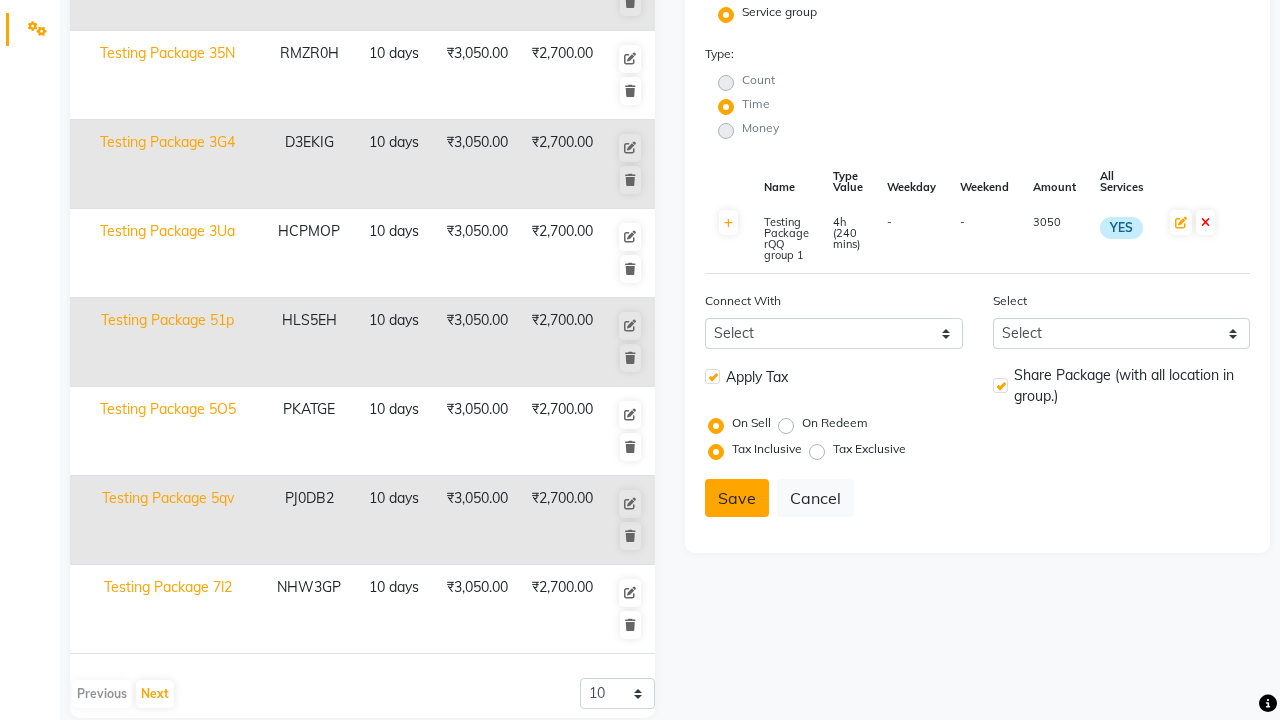 click on "Save" 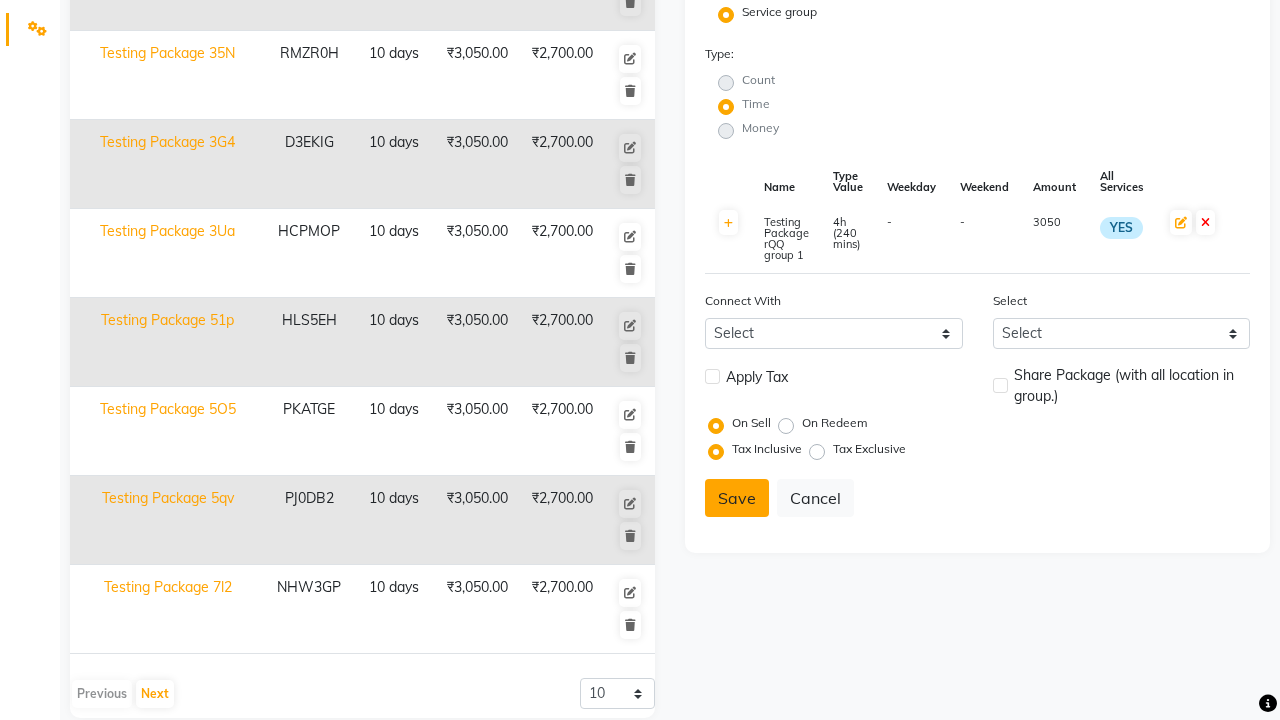 type 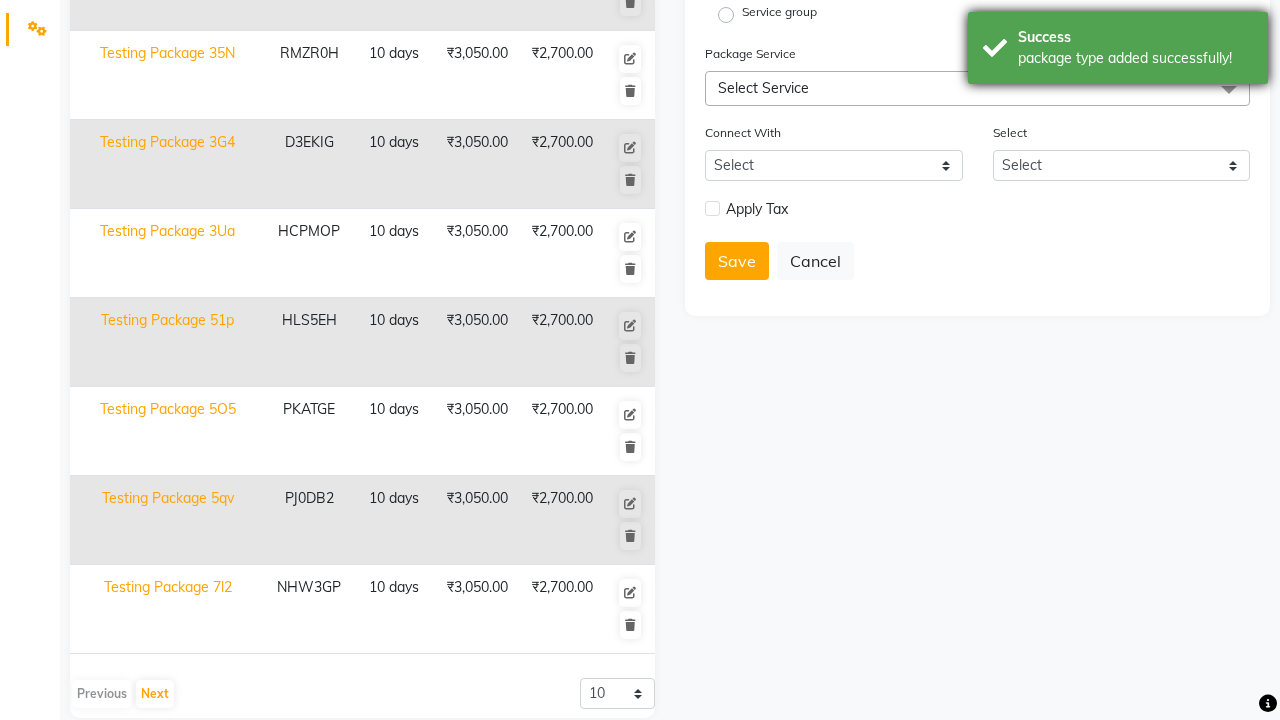 click on "package type added successfully!" at bounding box center (1135, 58) 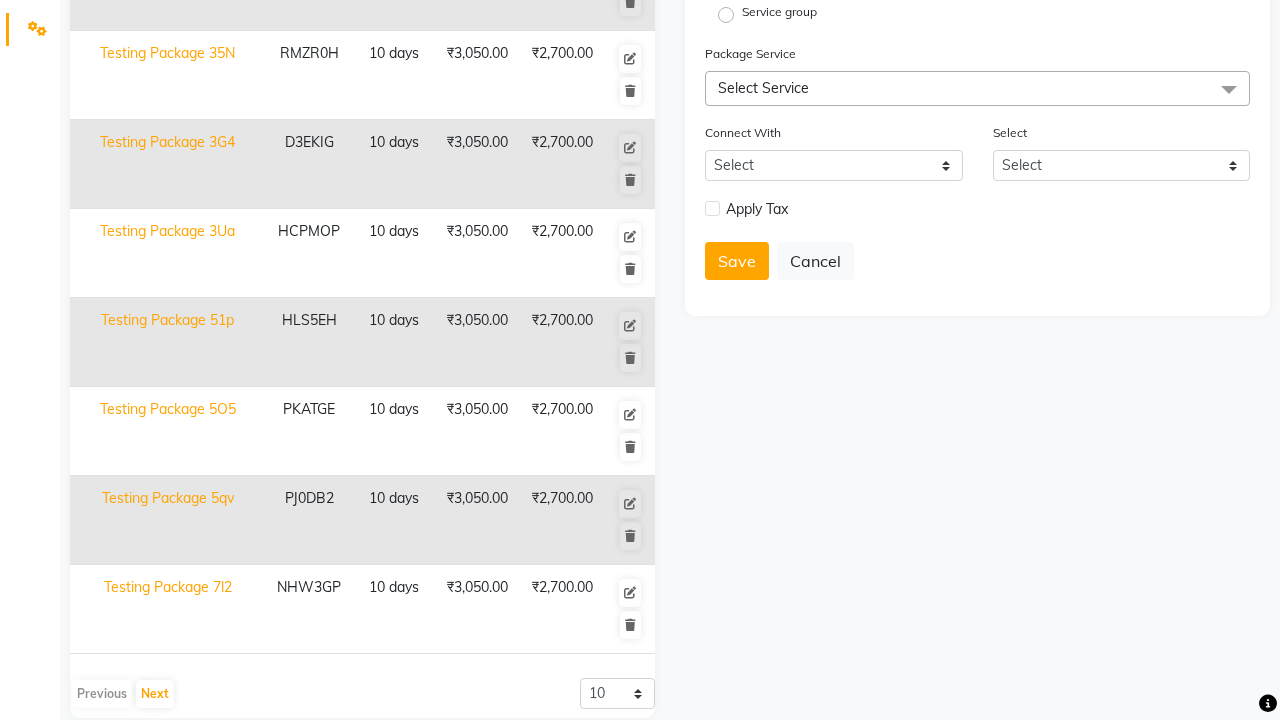 click at bounding box center (37, -463) 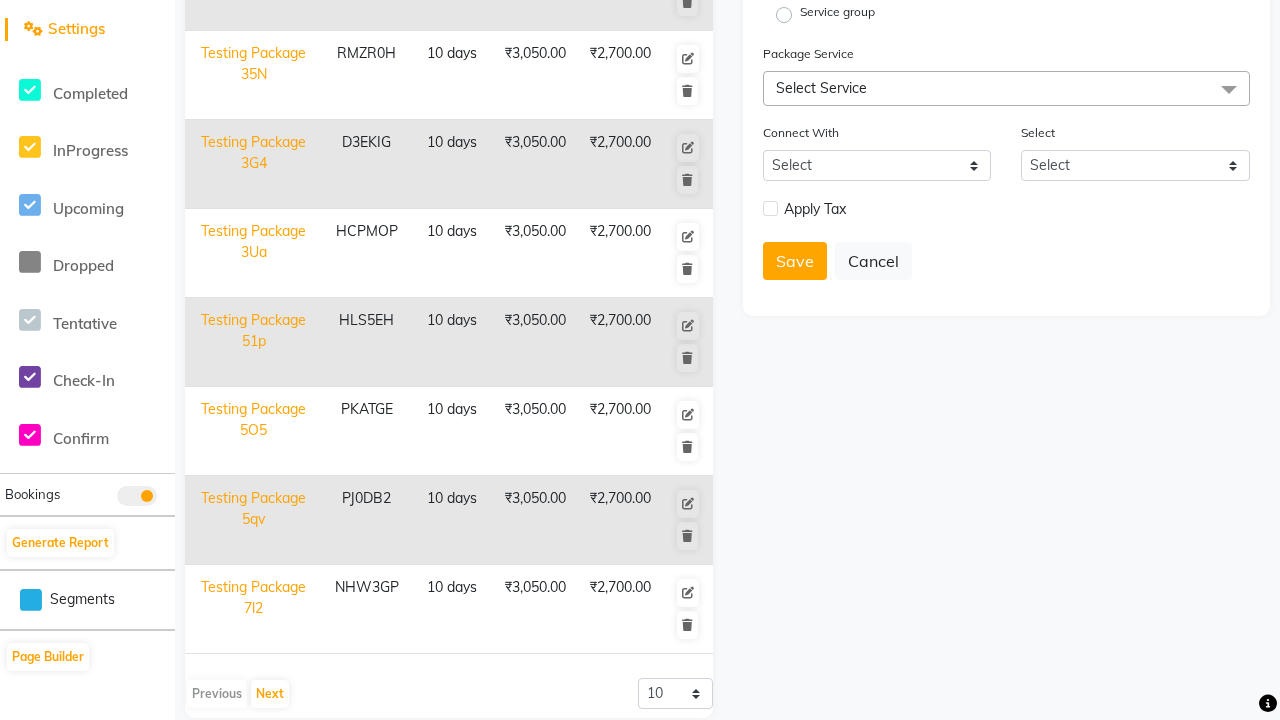scroll, scrollTop: 0, scrollLeft: 0, axis: both 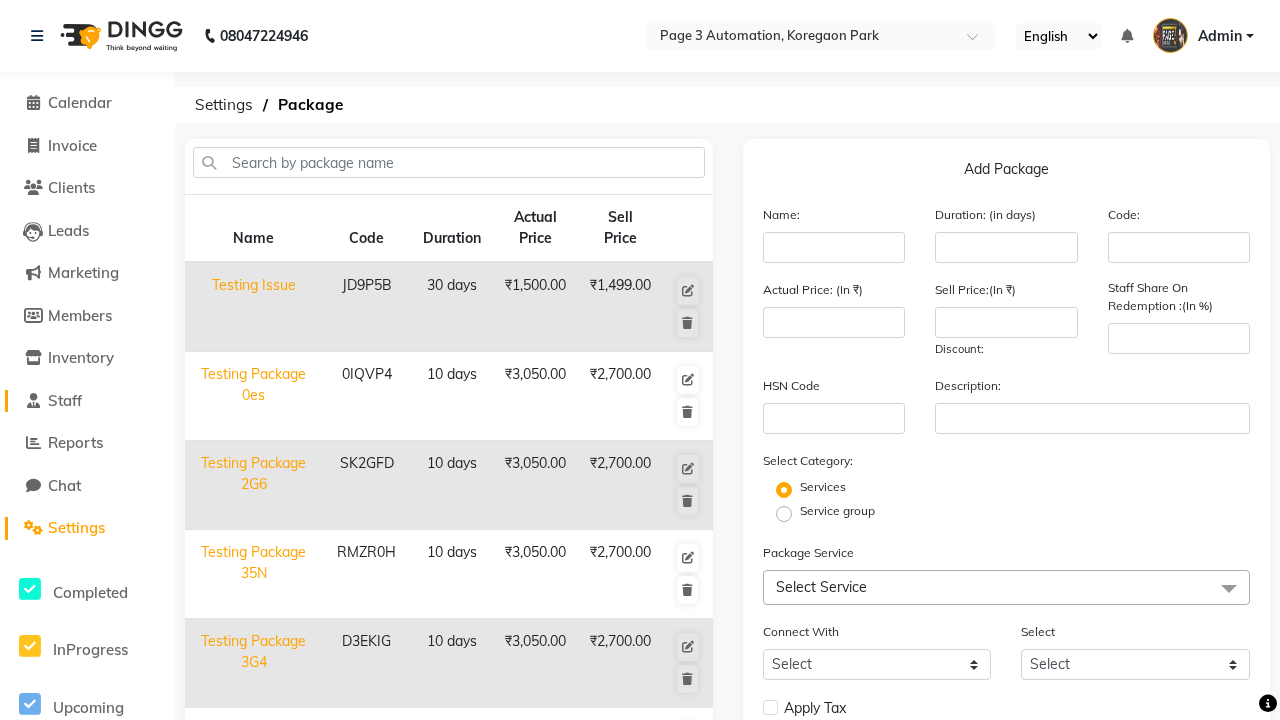 click on "Staff" 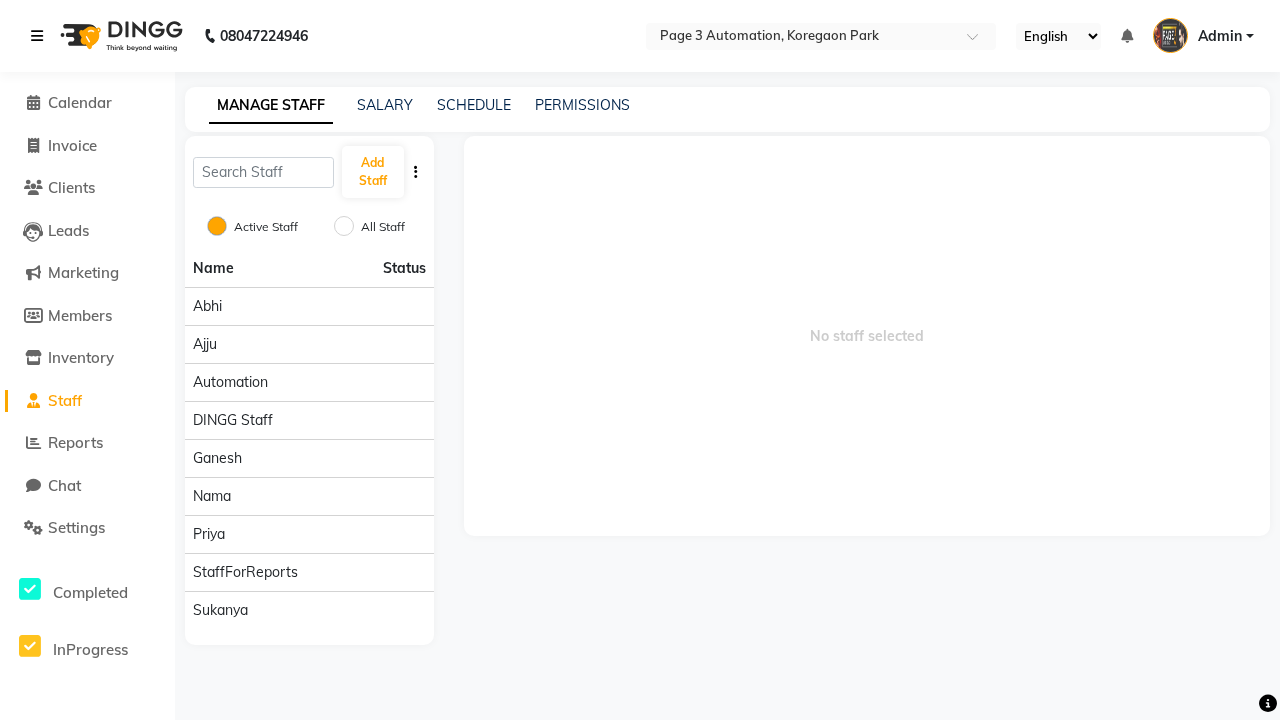 click at bounding box center [37, 36] 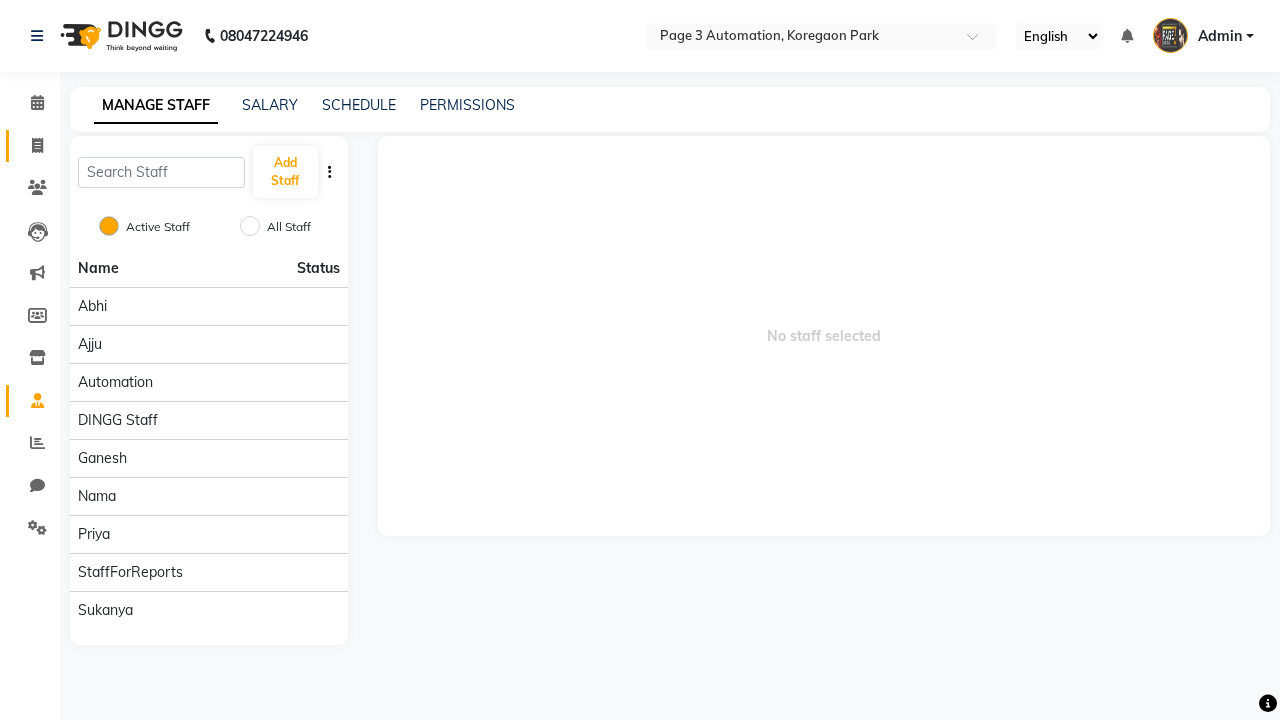 click 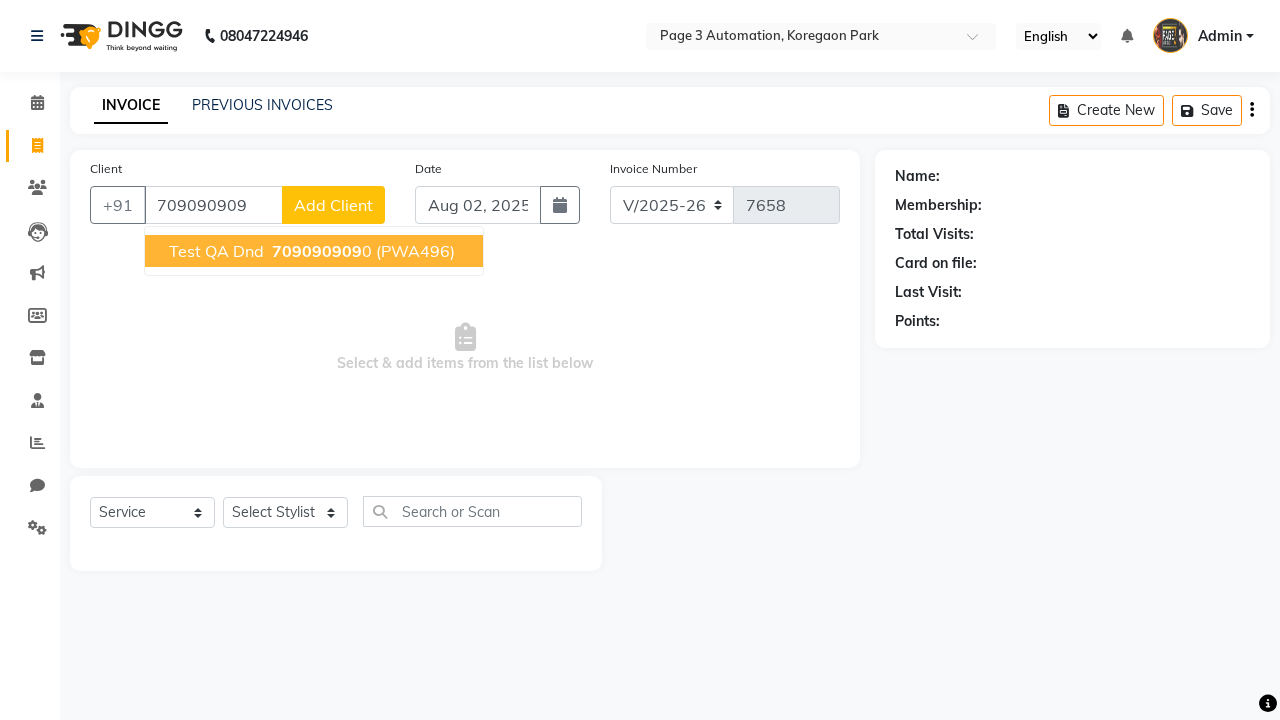 click on "709090909" at bounding box center [317, 251] 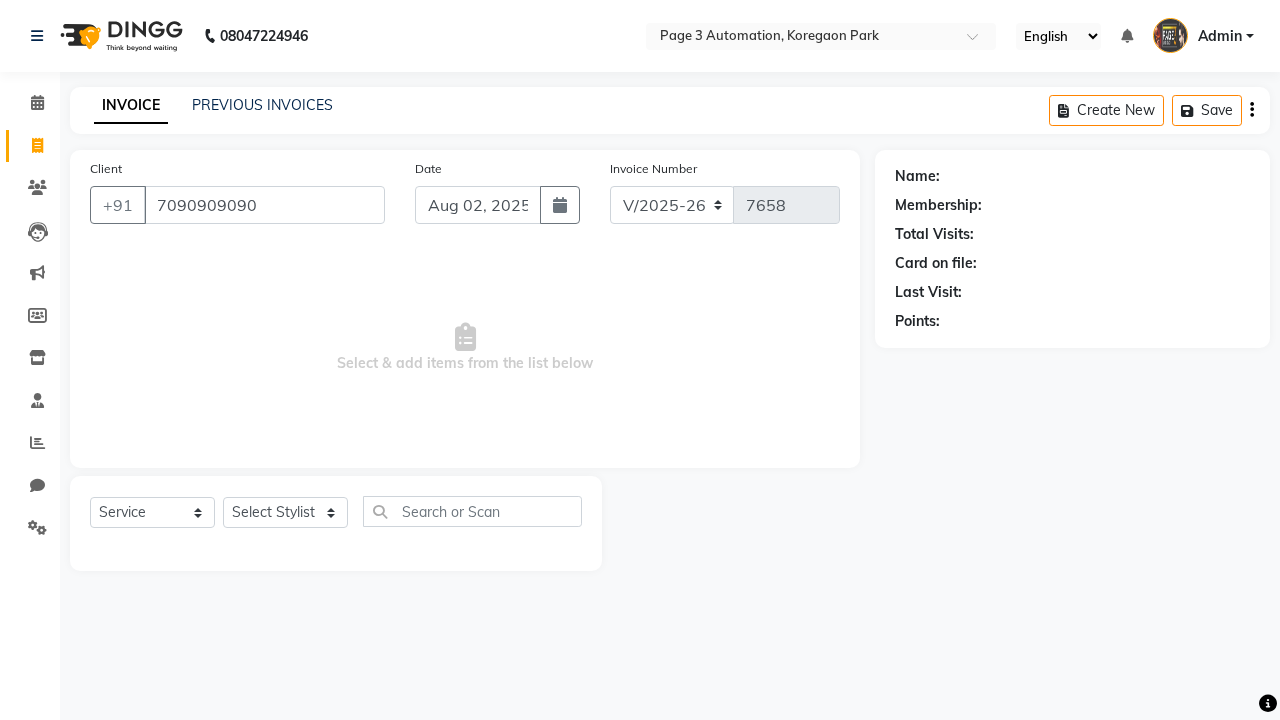 type on "7090909090" 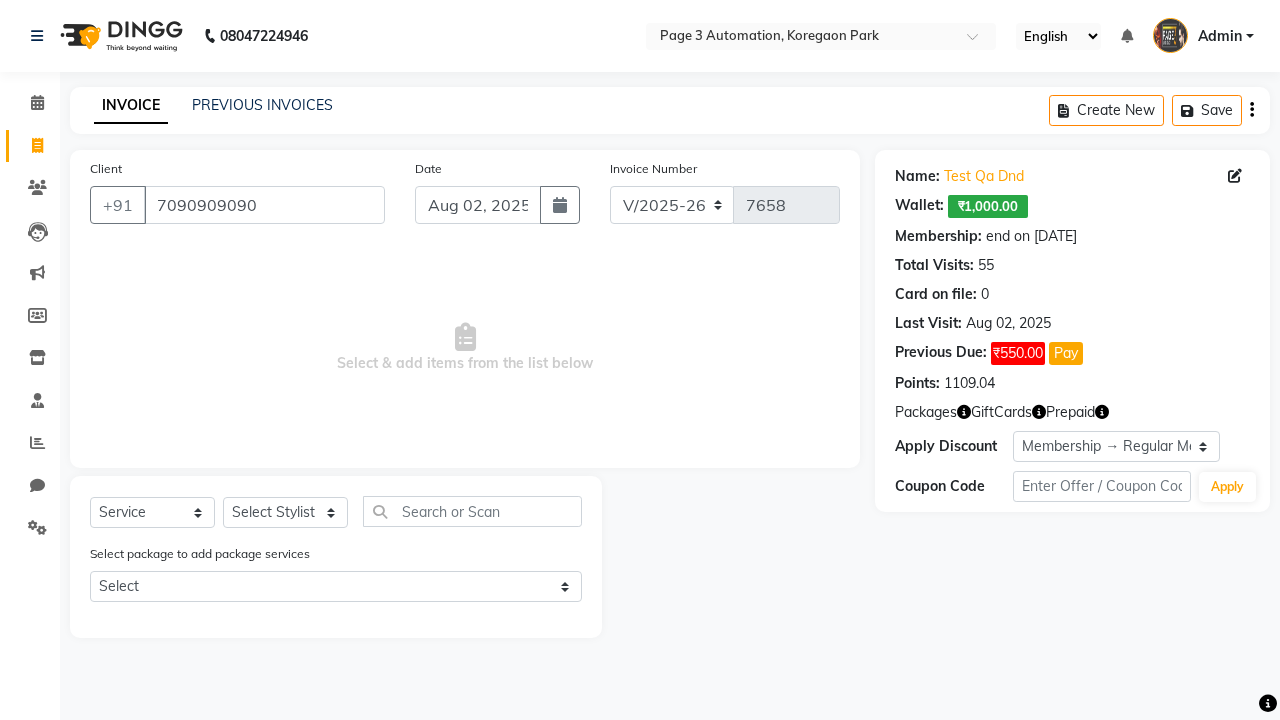 select on "0:" 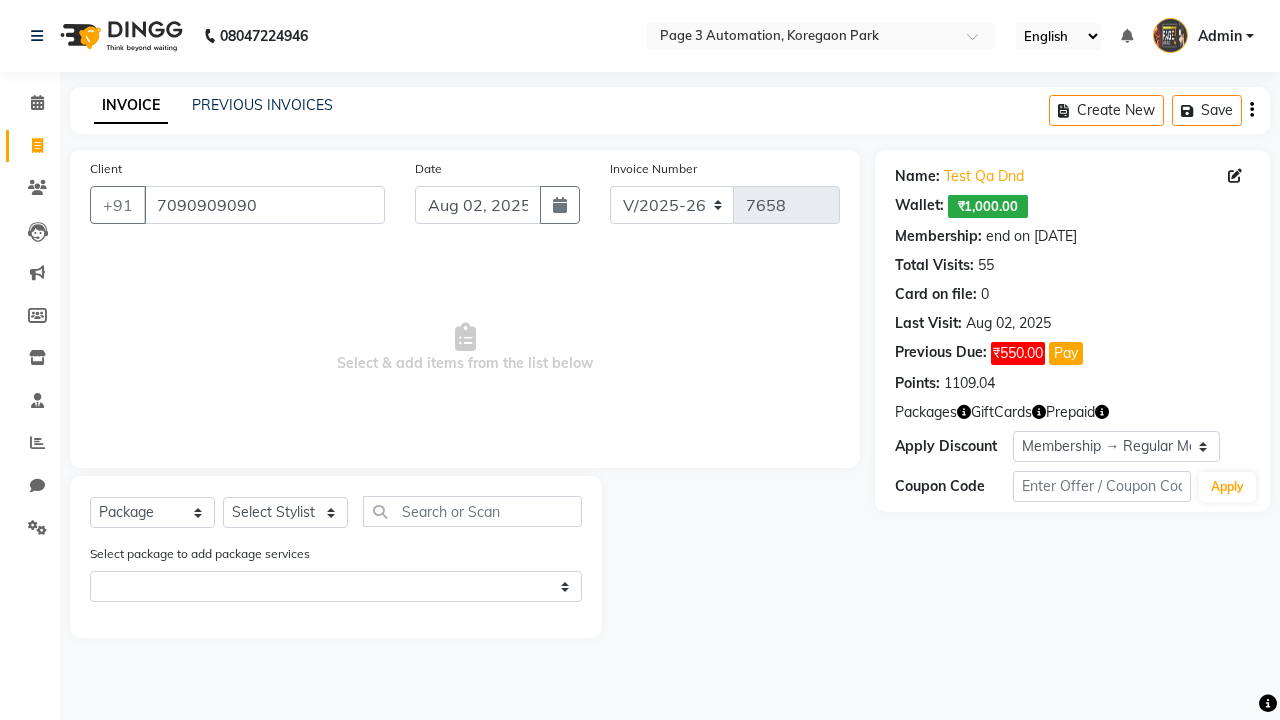 select on "71572" 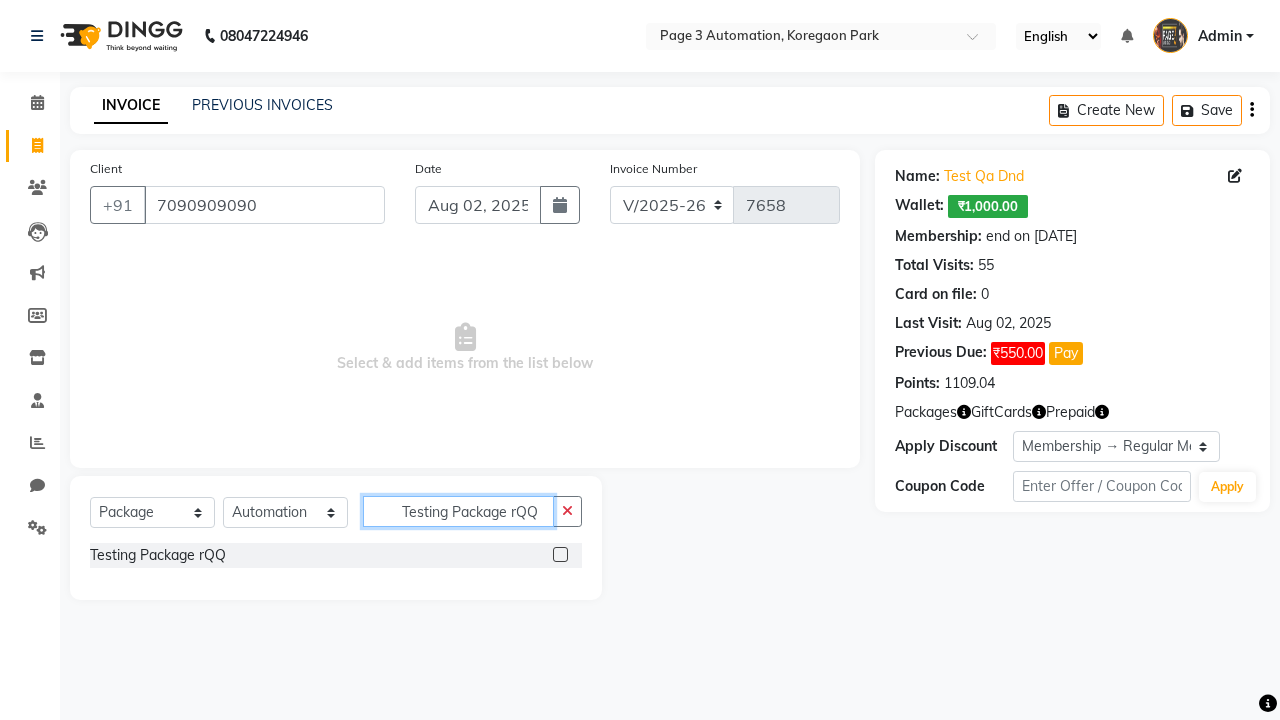 type on "Testing Package rQQ" 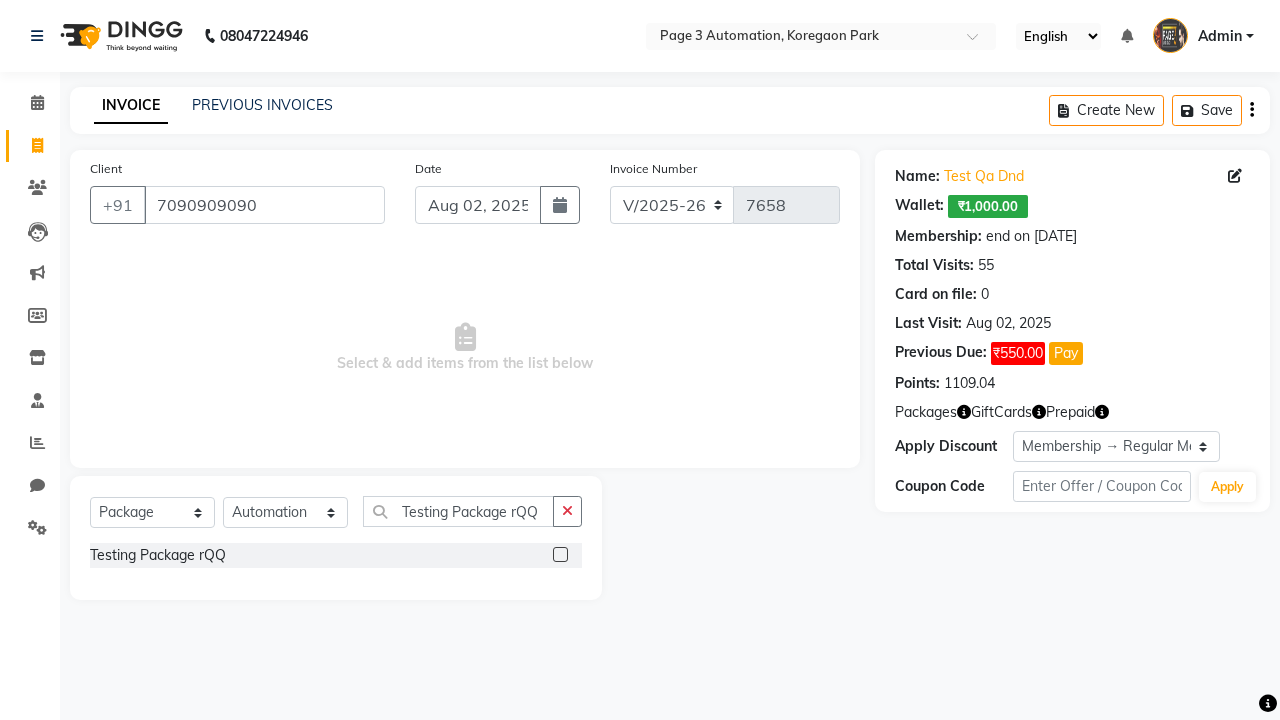 click 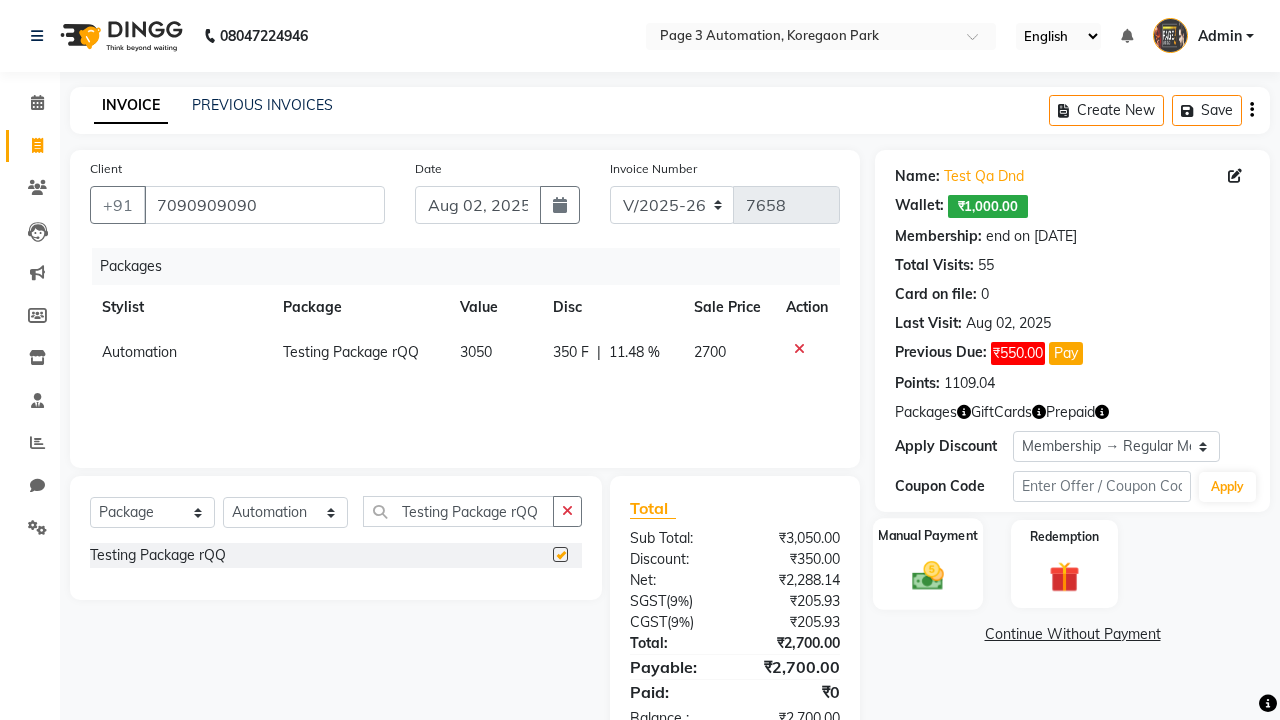 click 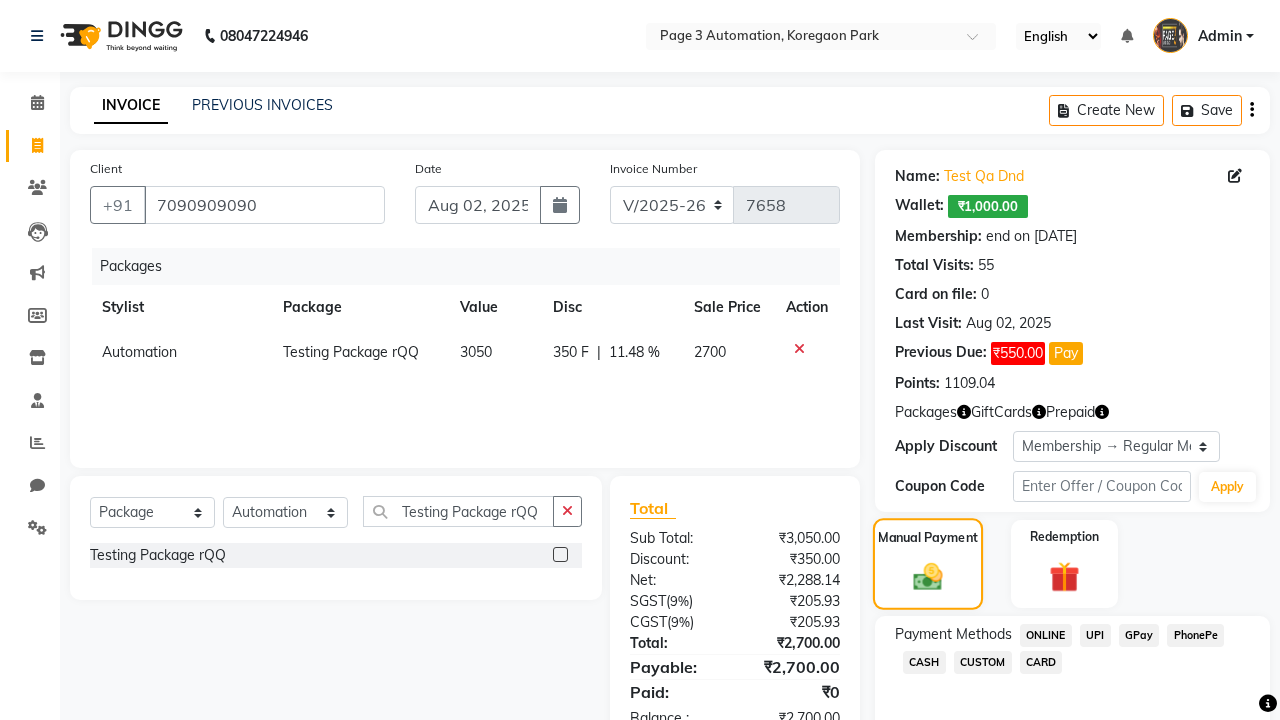 checkbox on "false" 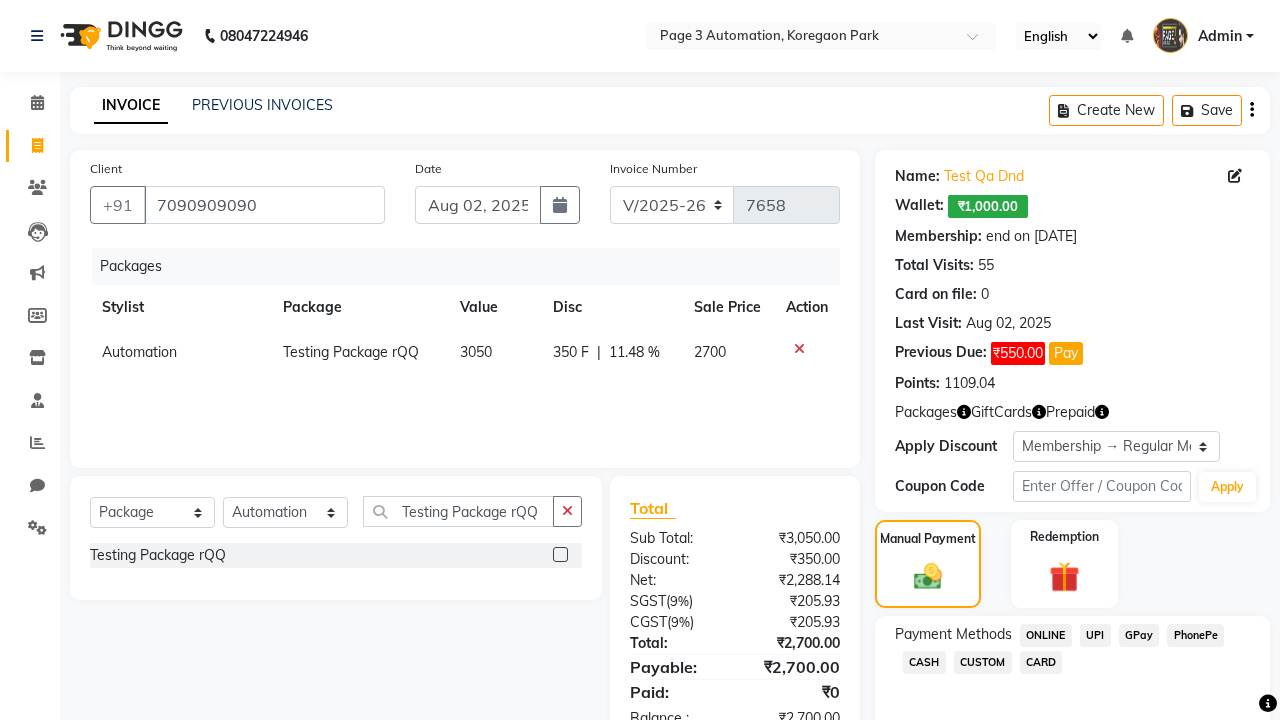 click on "ONLINE" 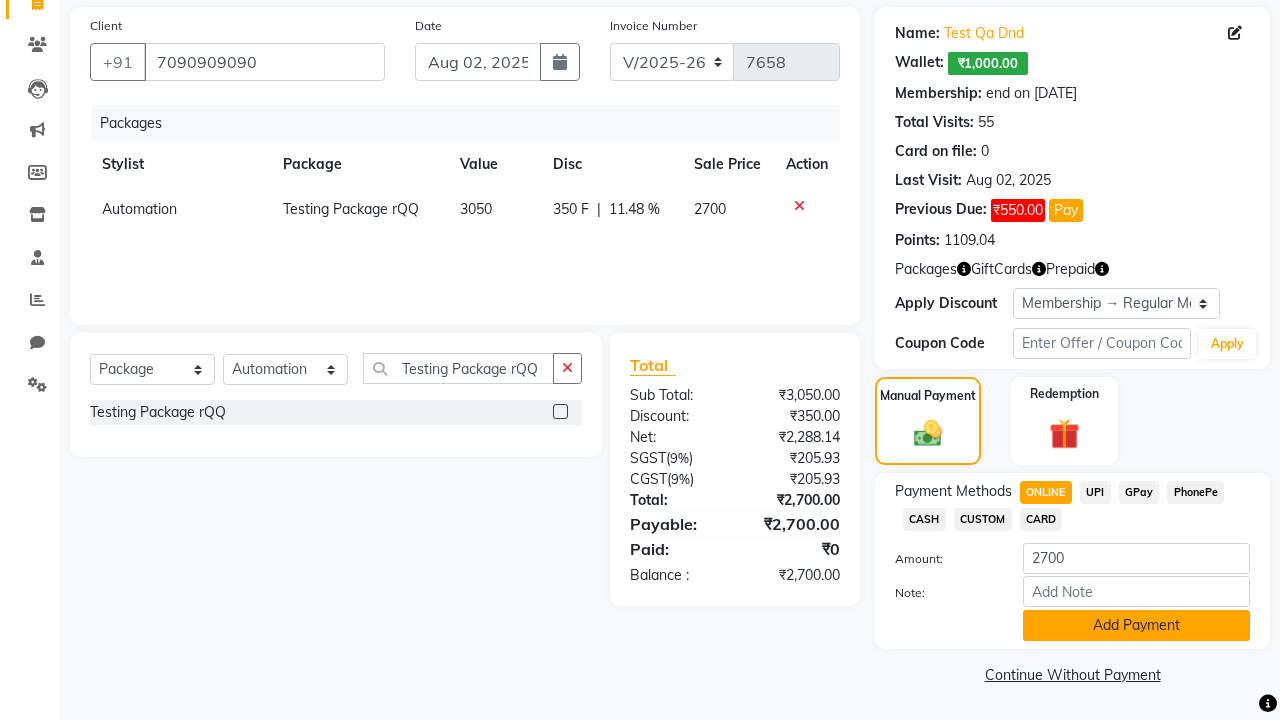 click on "Add Payment" 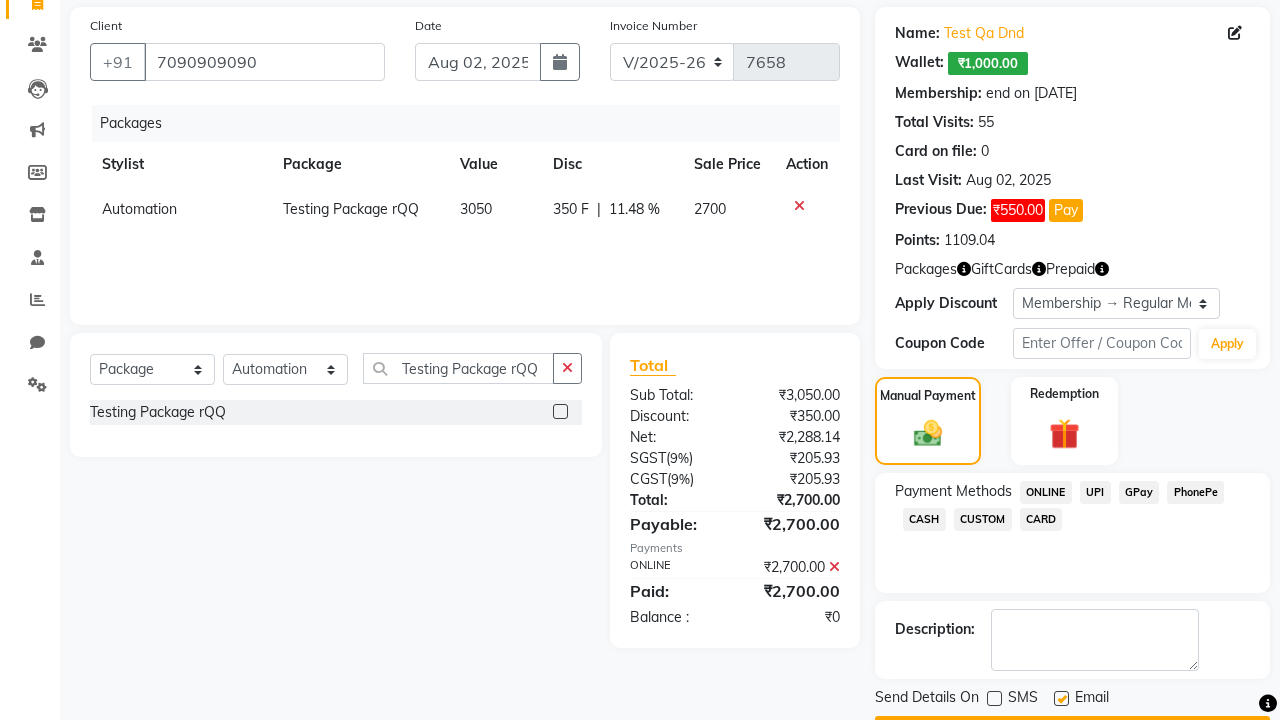 click 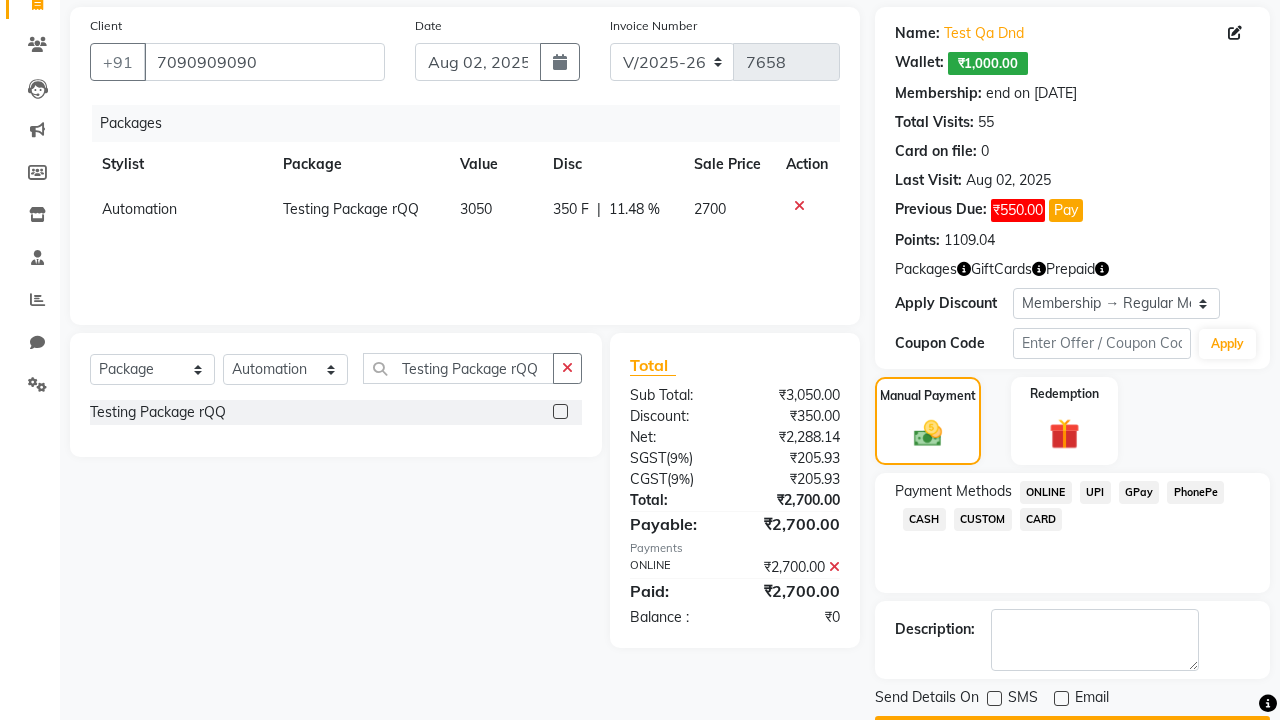 click on "Checkout" 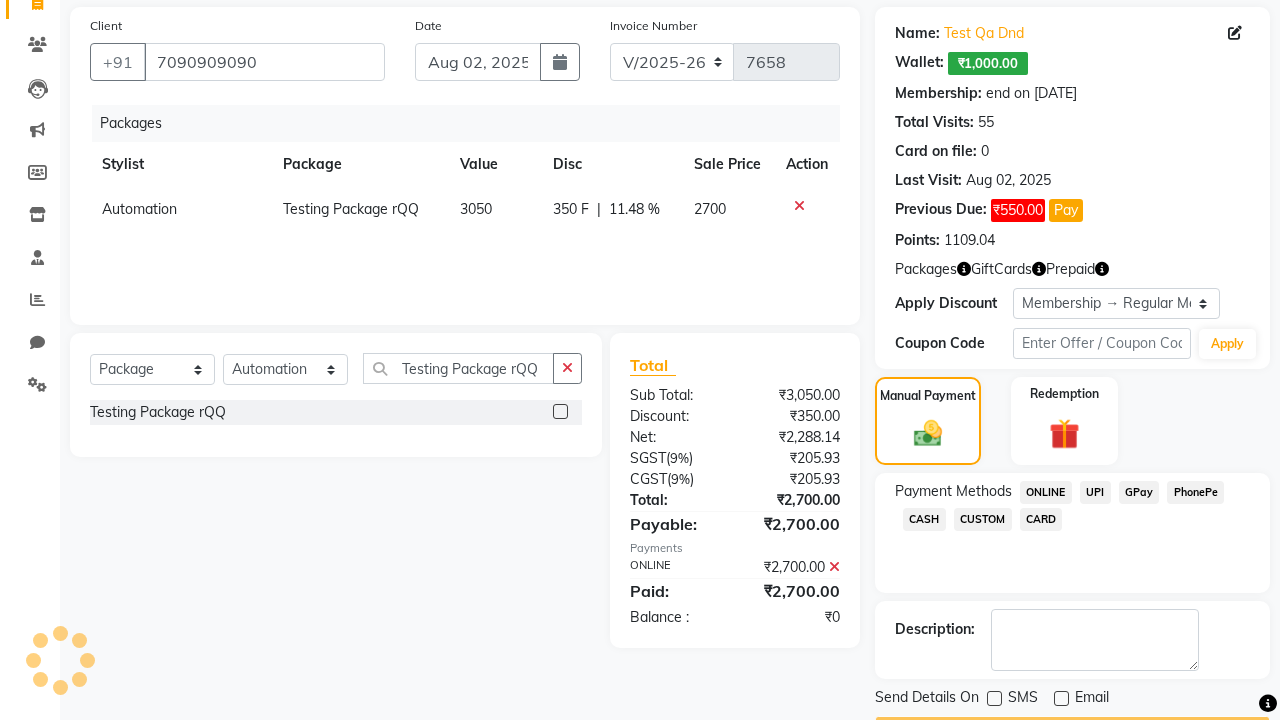 scroll, scrollTop: 169, scrollLeft: 0, axis: vertical 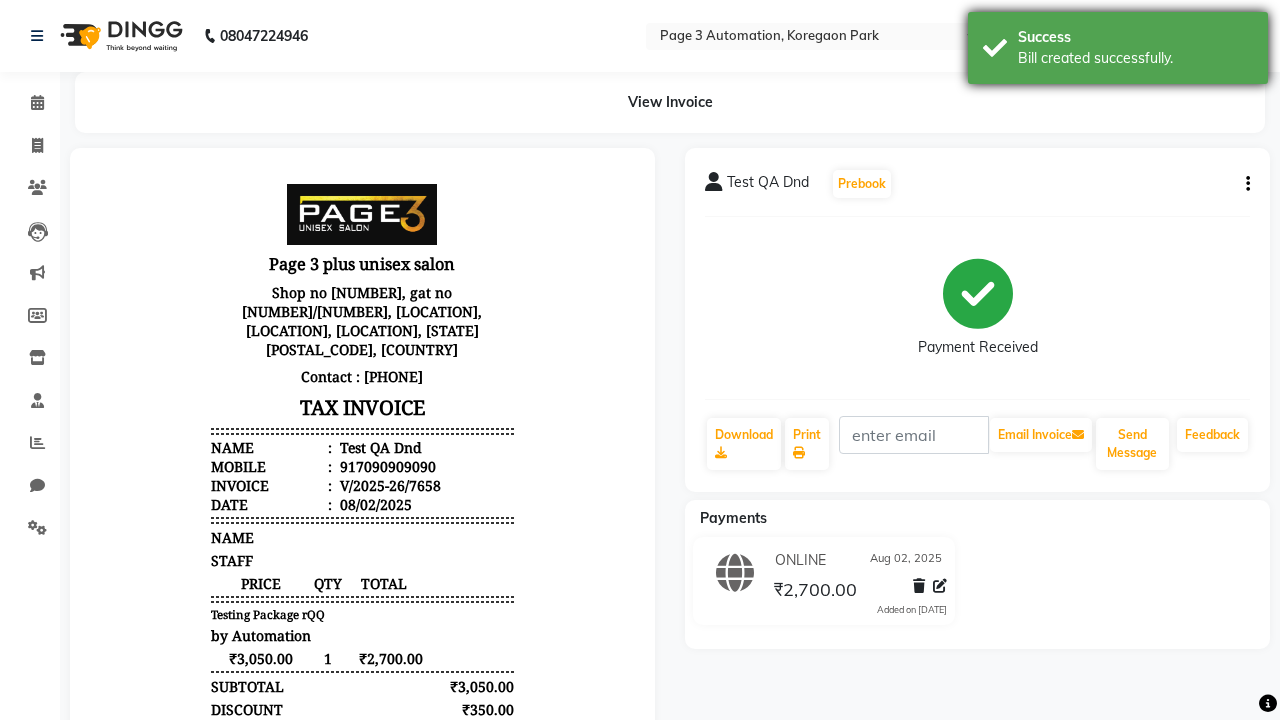 click on "Bill created successfully." at bounding box center (1135, 58) 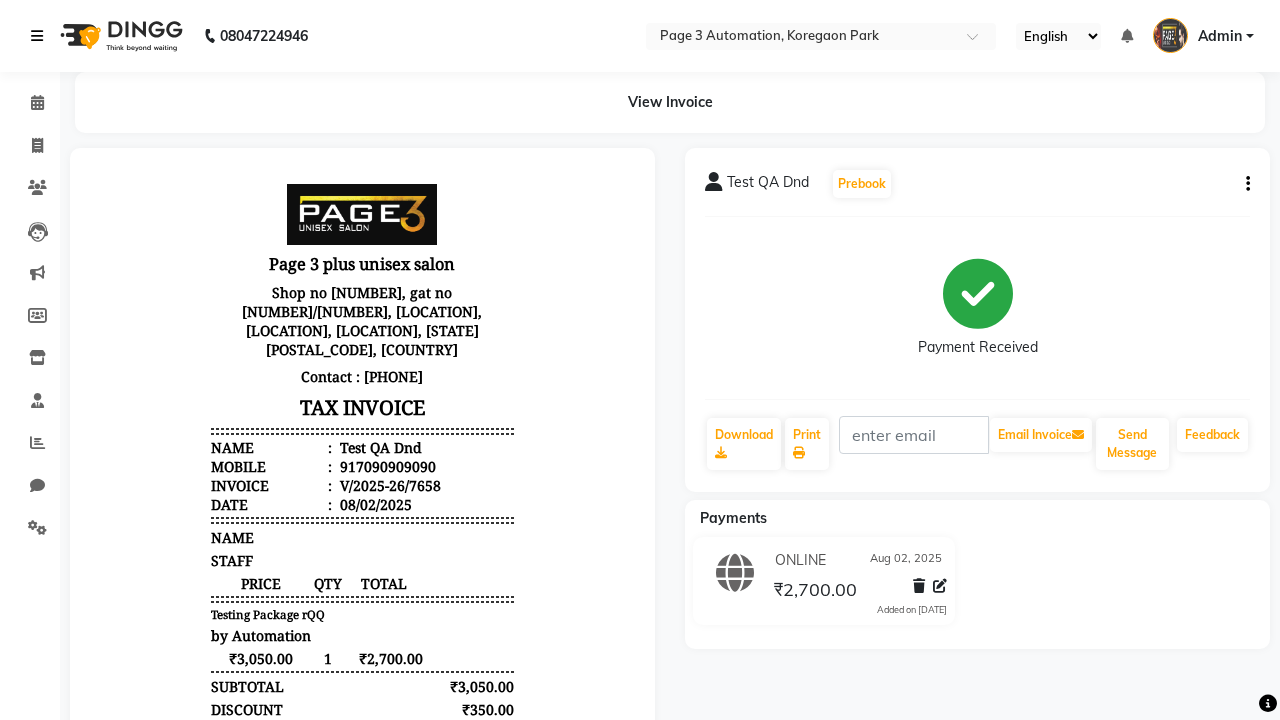 click at bounding box center (37, 36) 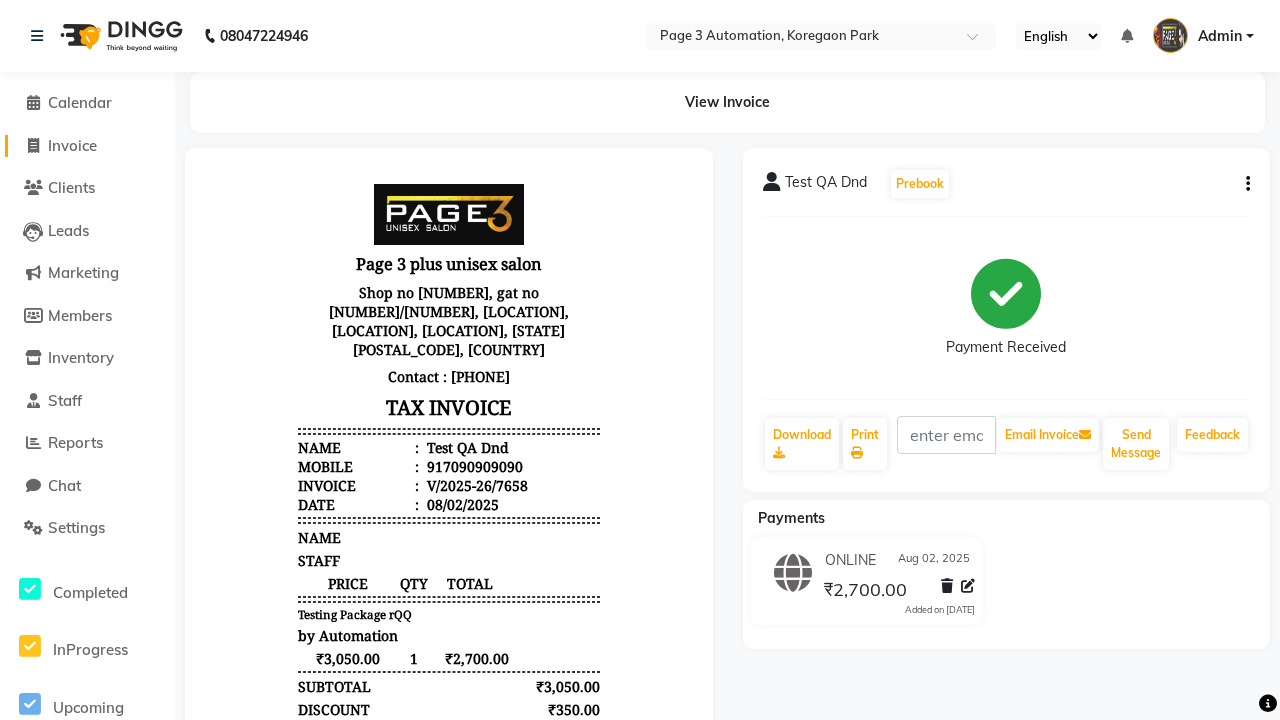 click on "Invoice" 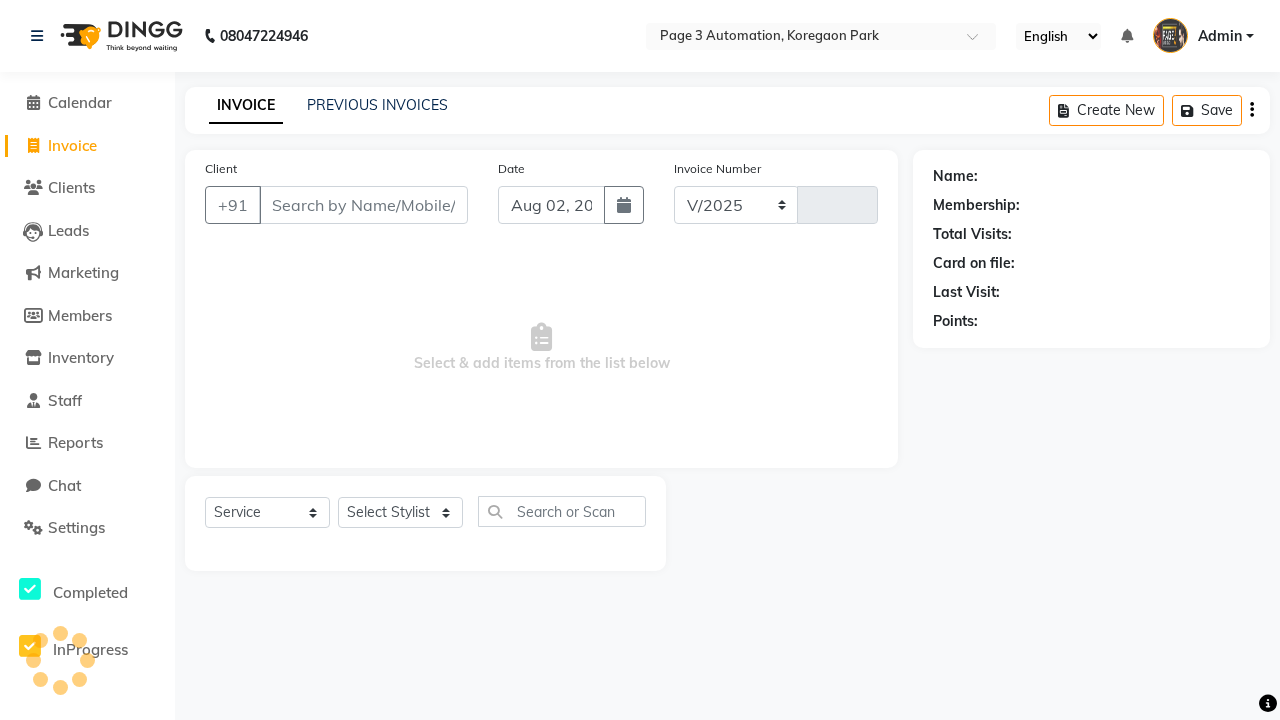 select on "2774" 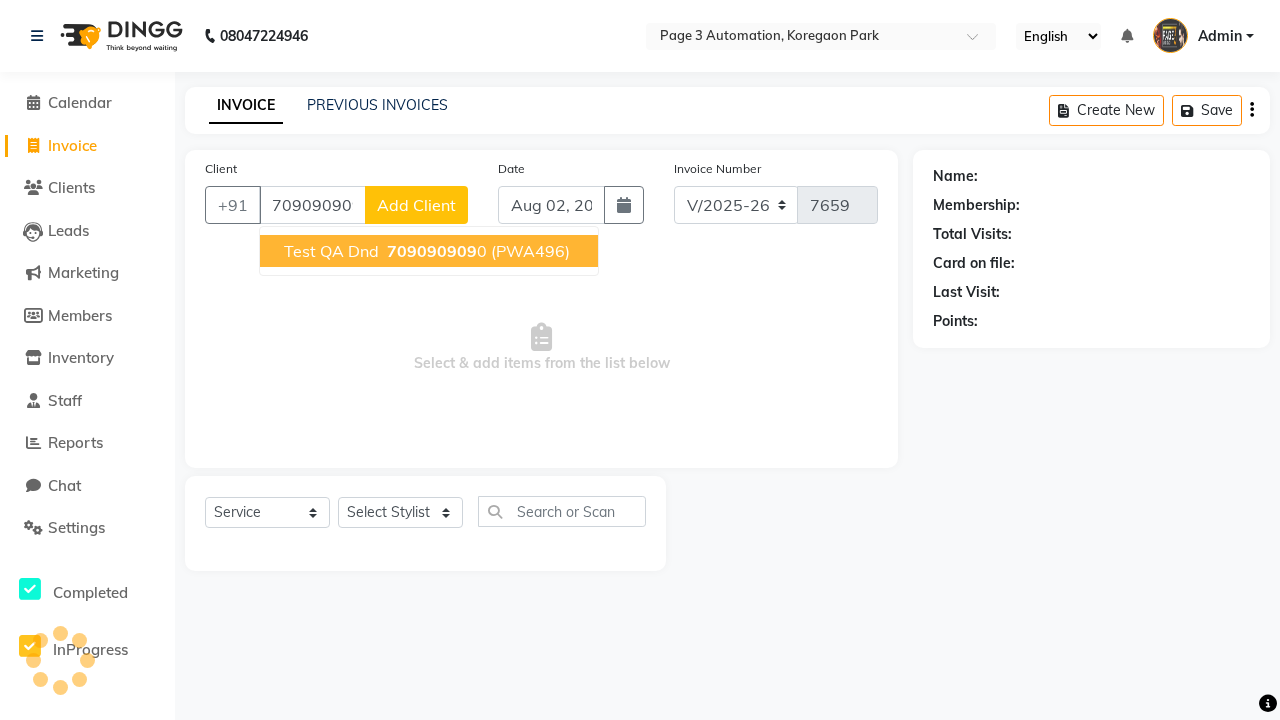 click on "709090909" at bounding box center (432, 251) 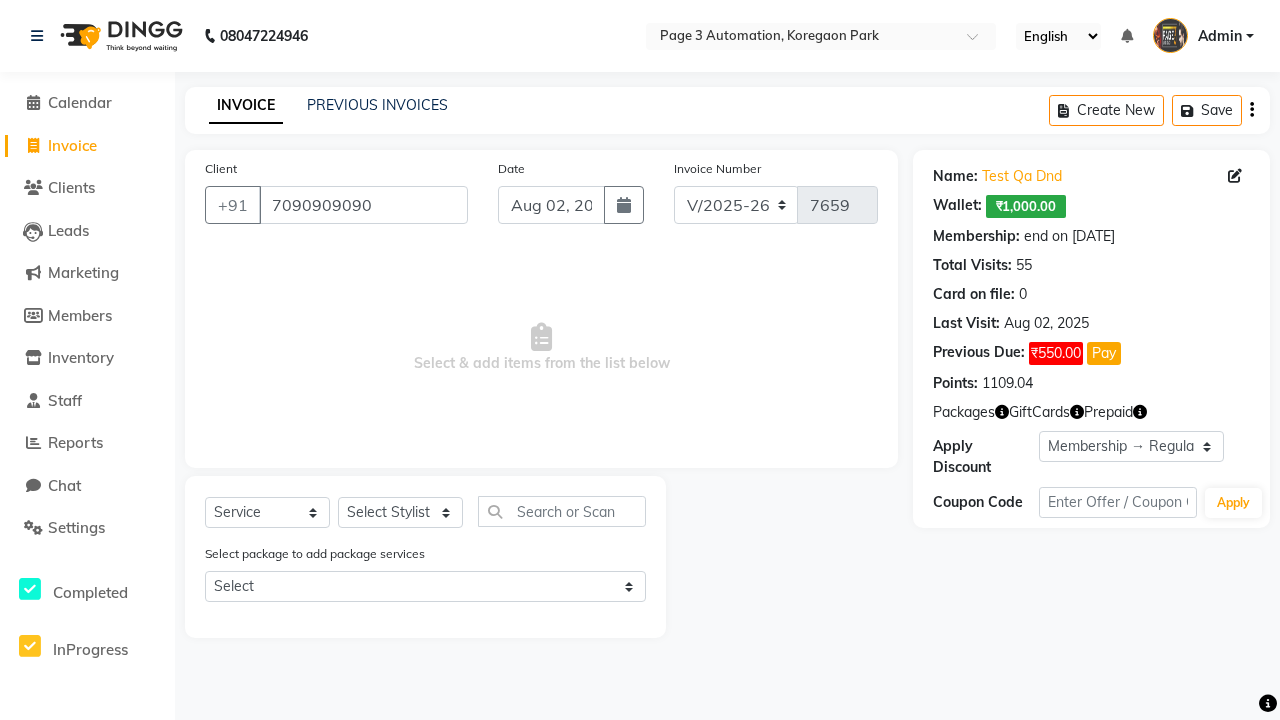select on "0:" 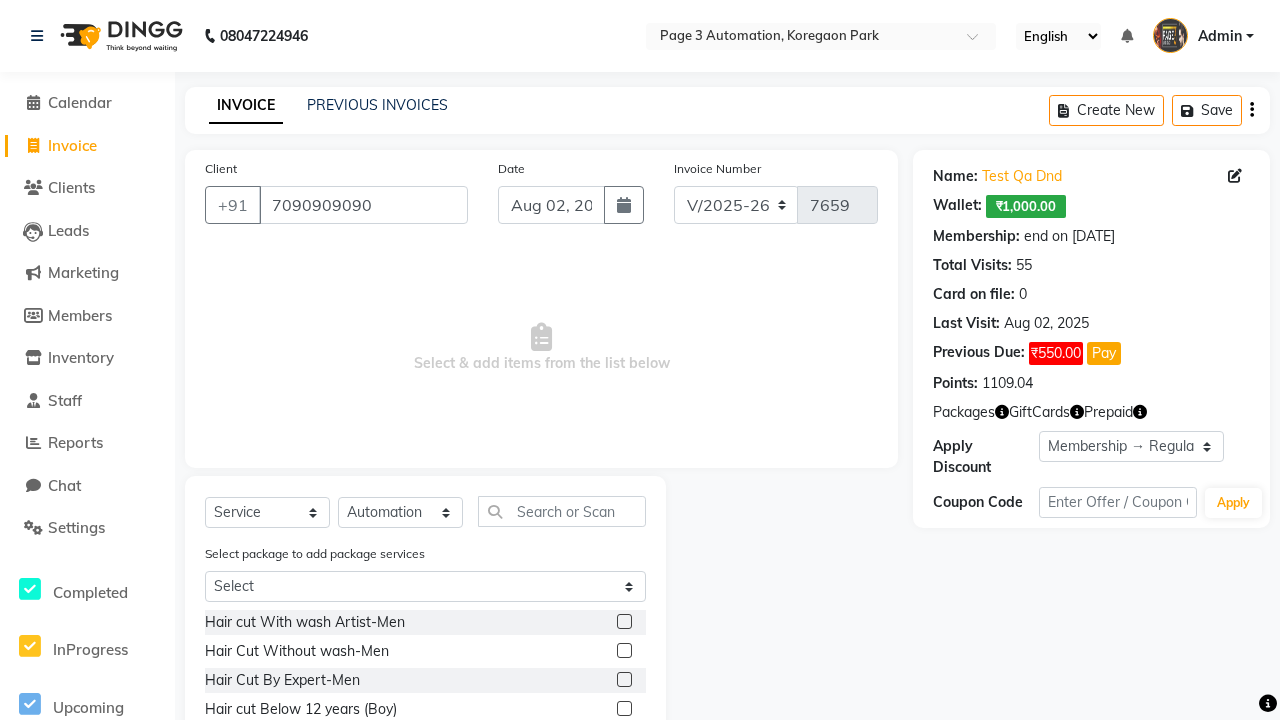 click 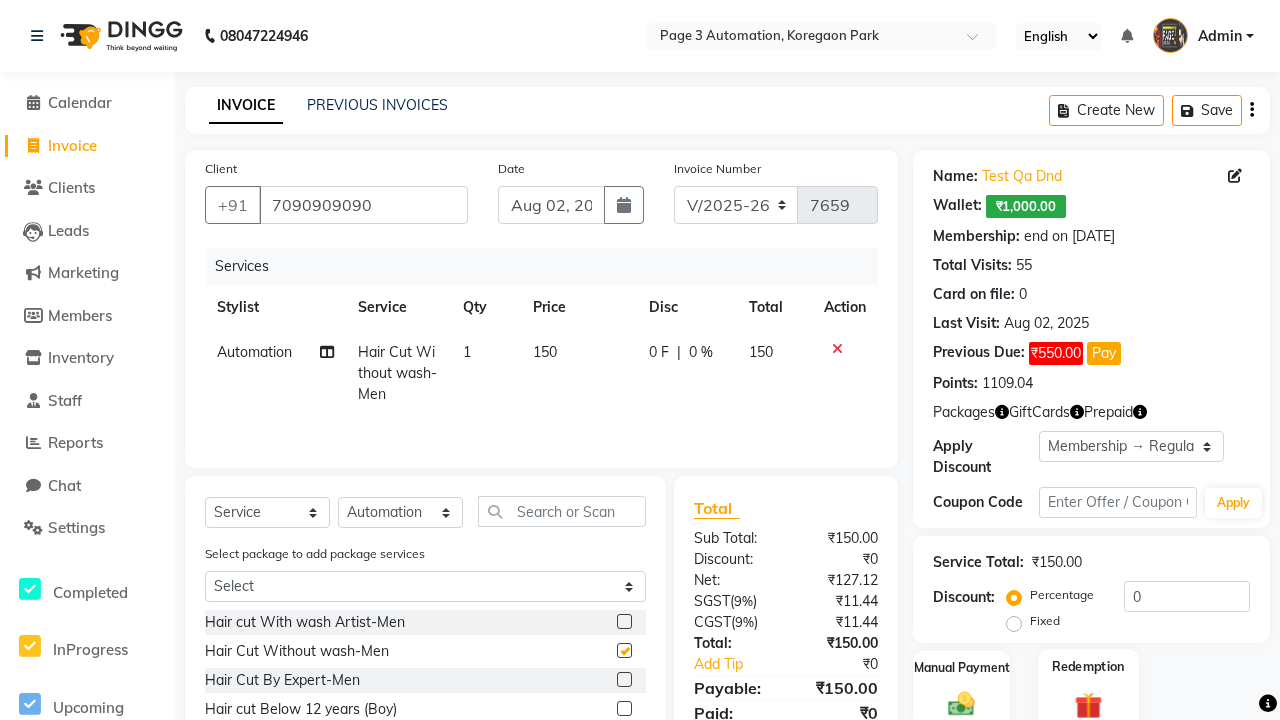 click 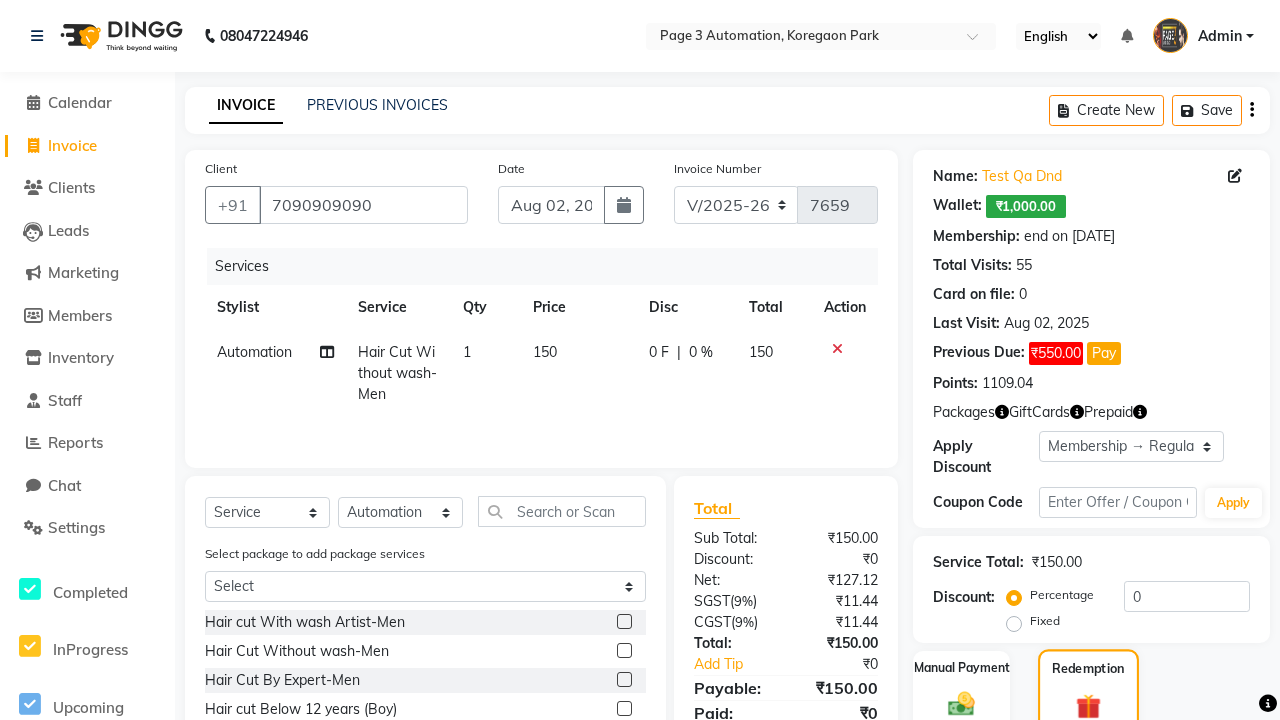 checkbox on "false" 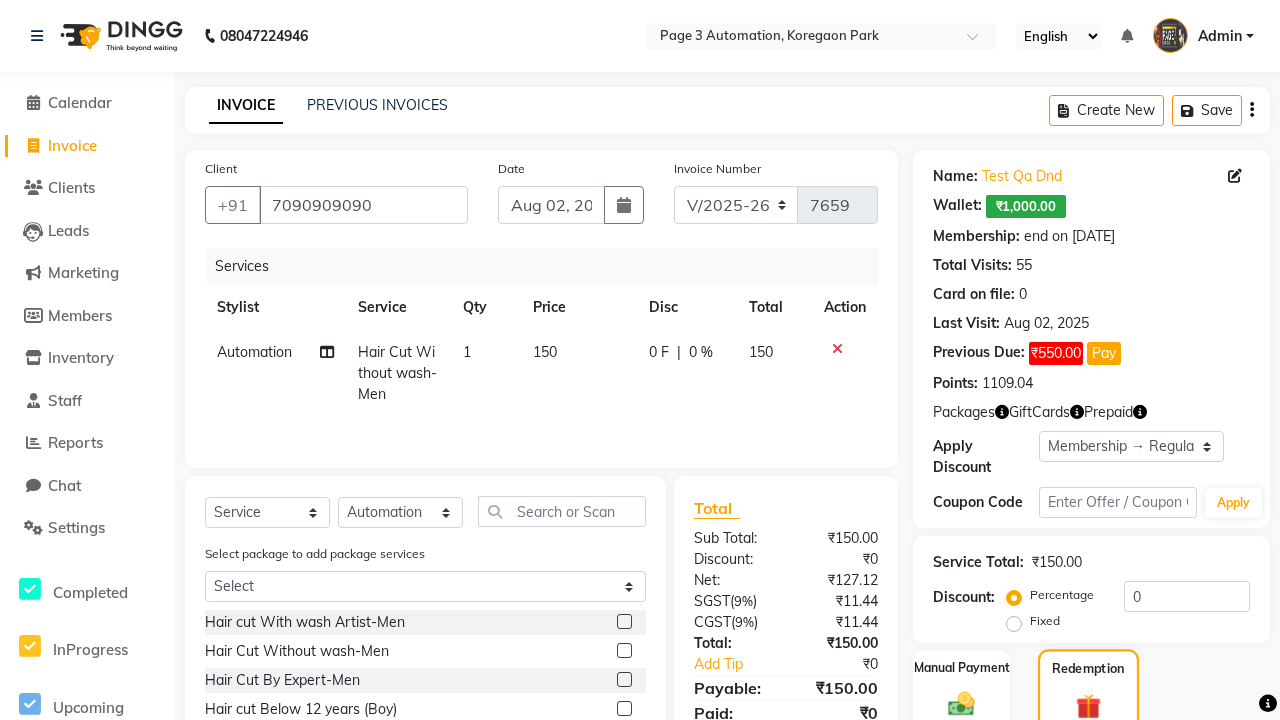 scroll, scrollTop: 81, scrollLeft: 0, axis: vertical 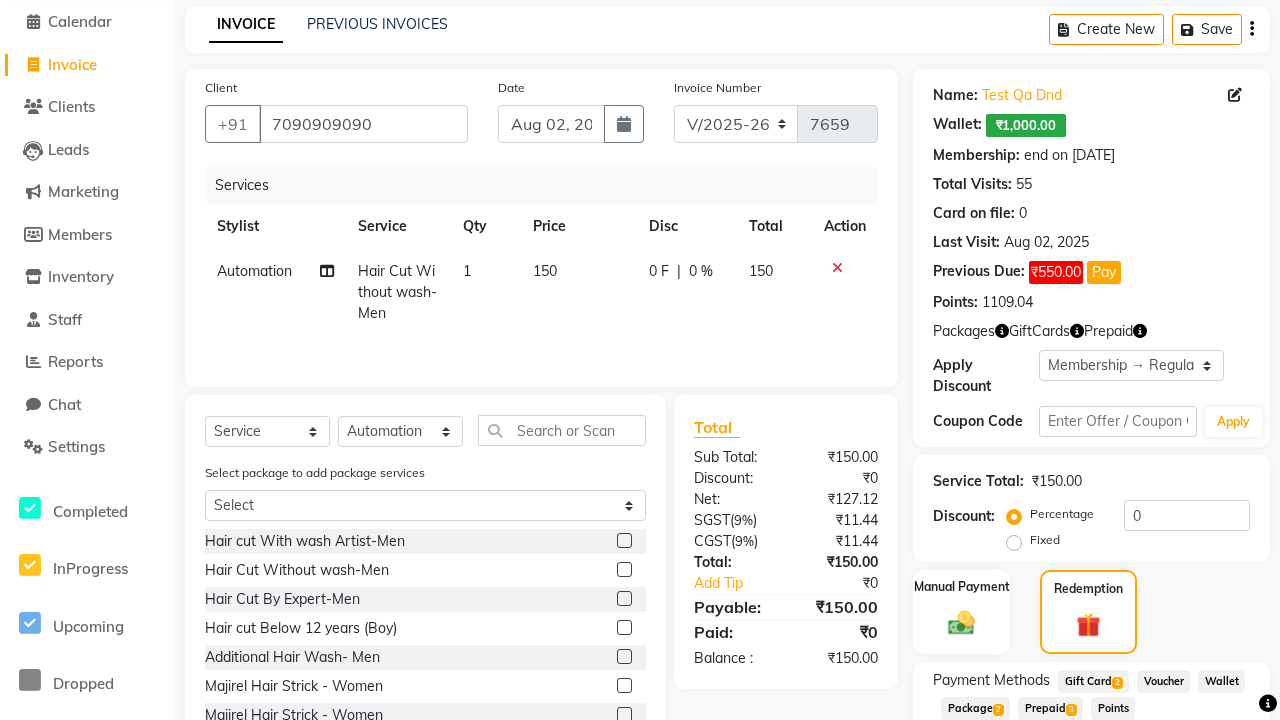 click on "Package  2" 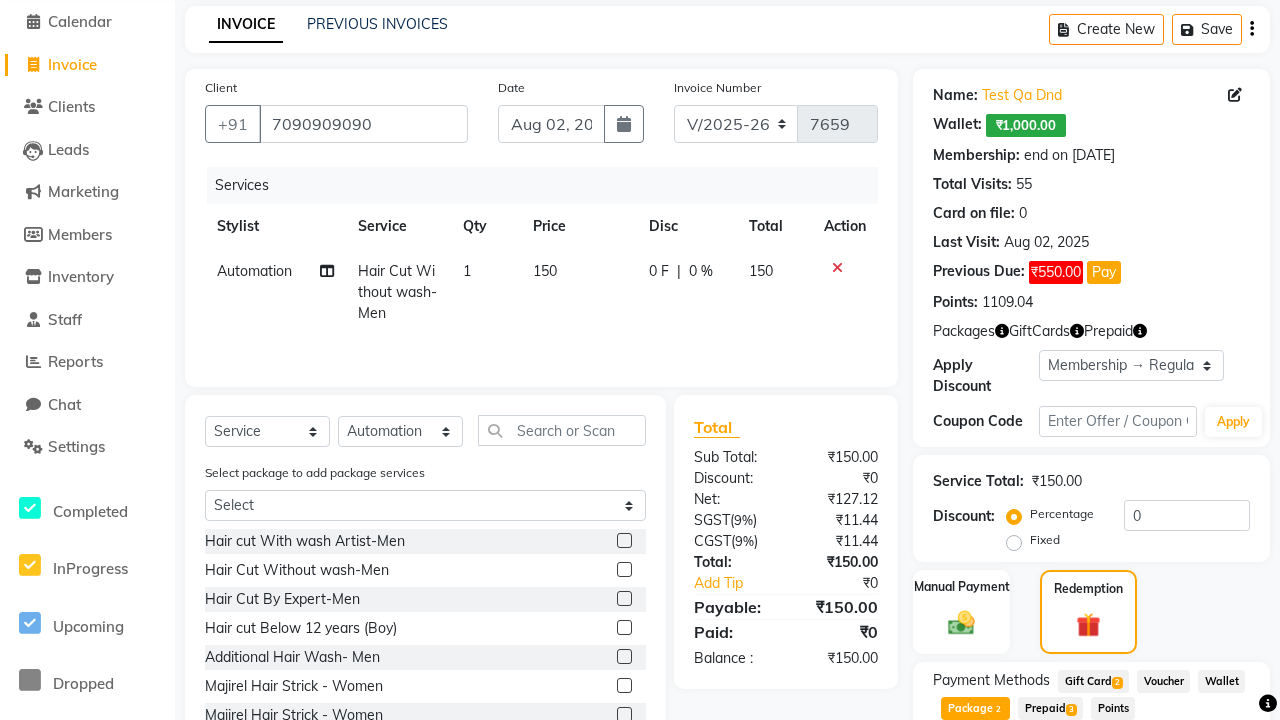 scroll, scrollTop: 0, scrollLeft: 5, axis: horizontal 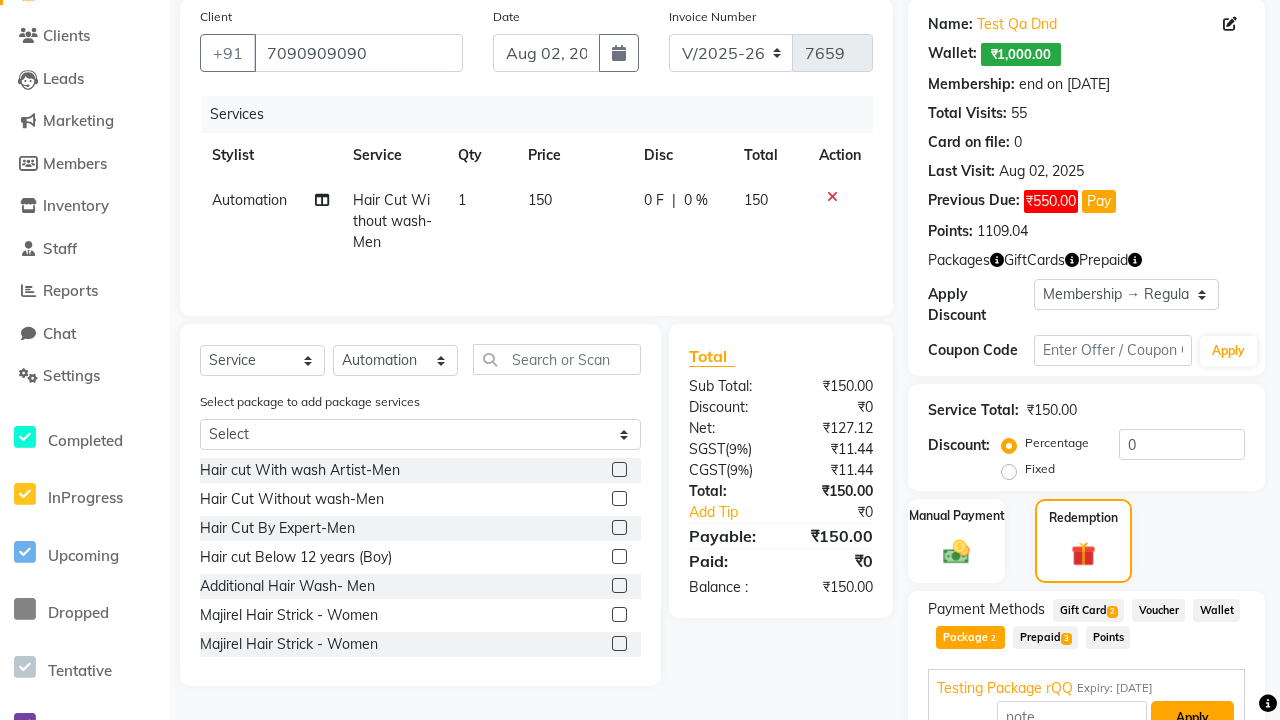 click on "Apply" at bounding box center [1192, 718] 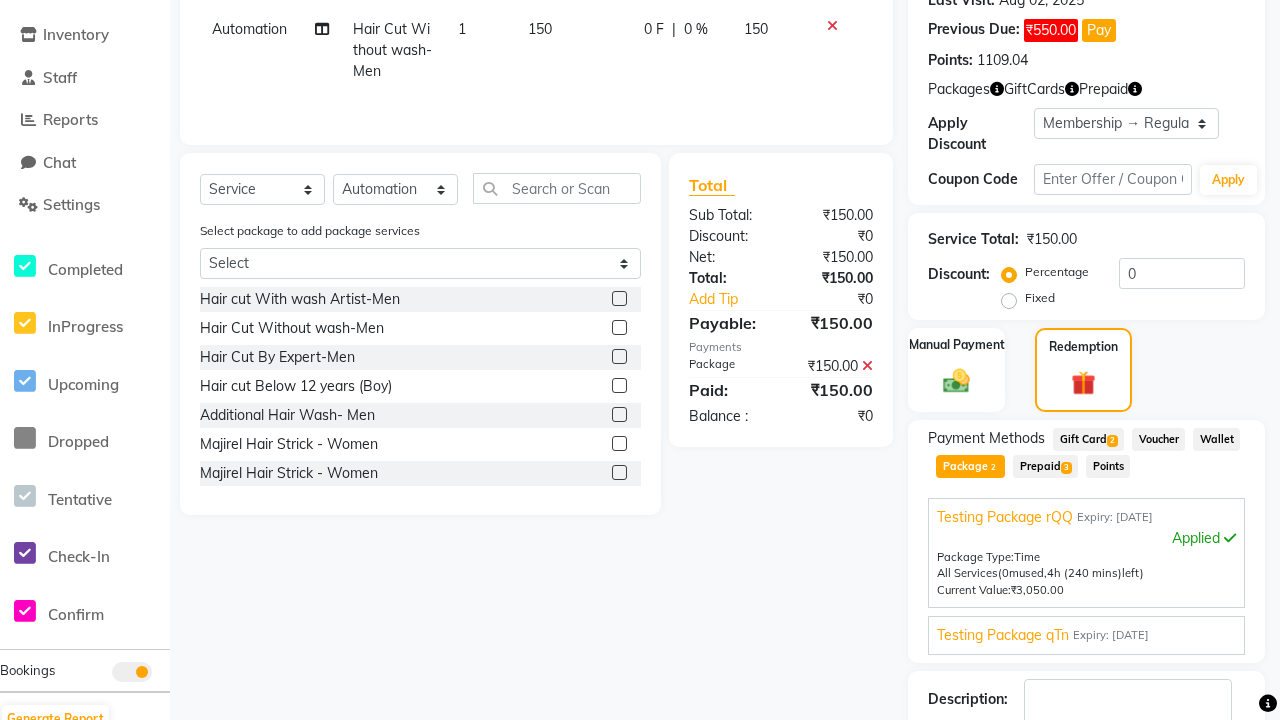 scroll, scrollTop: 354, scrollLeft: 0, axis: vertical 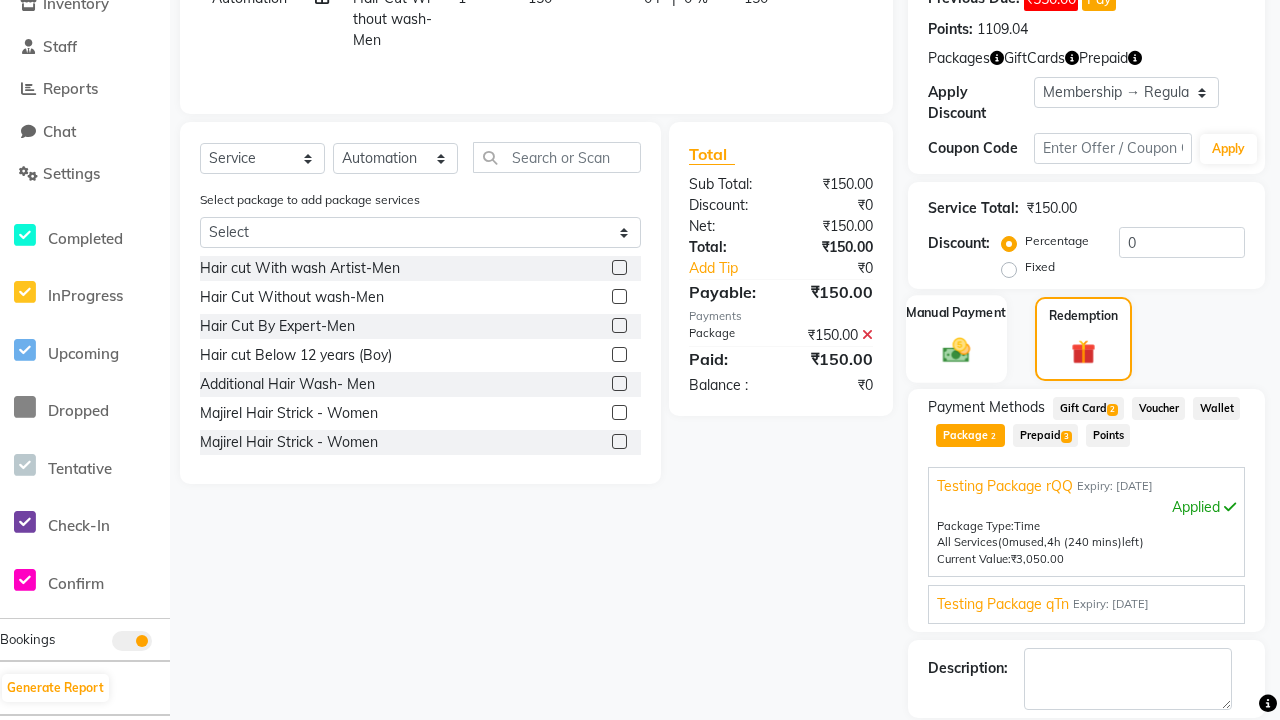 click 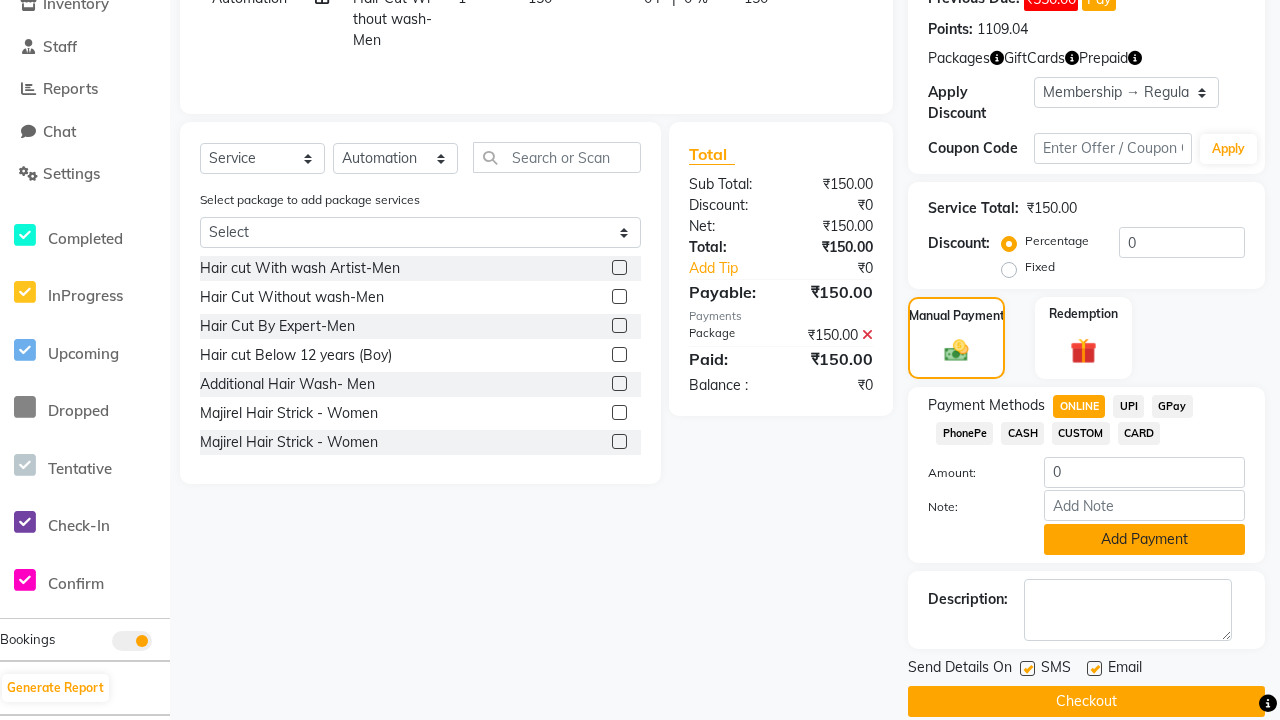 click on "Add Payment" 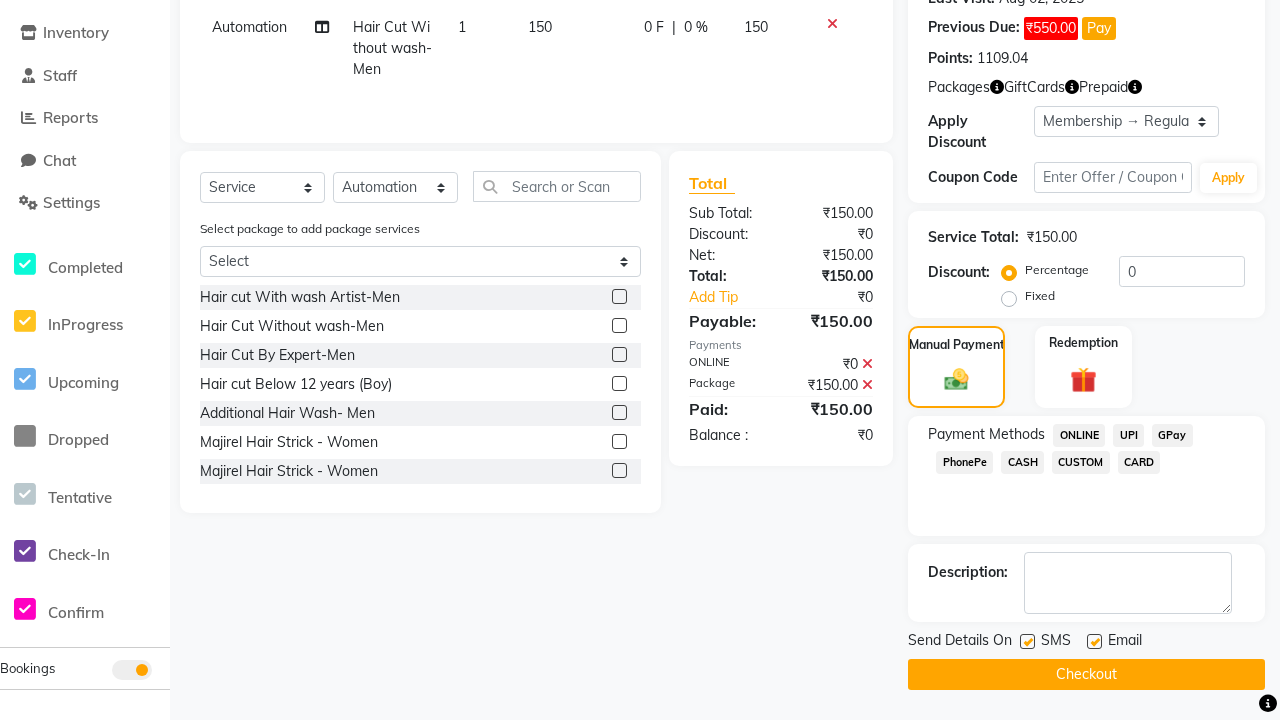 scroll, scrollTop: 325, scrollLeft: 0, axis: vertical 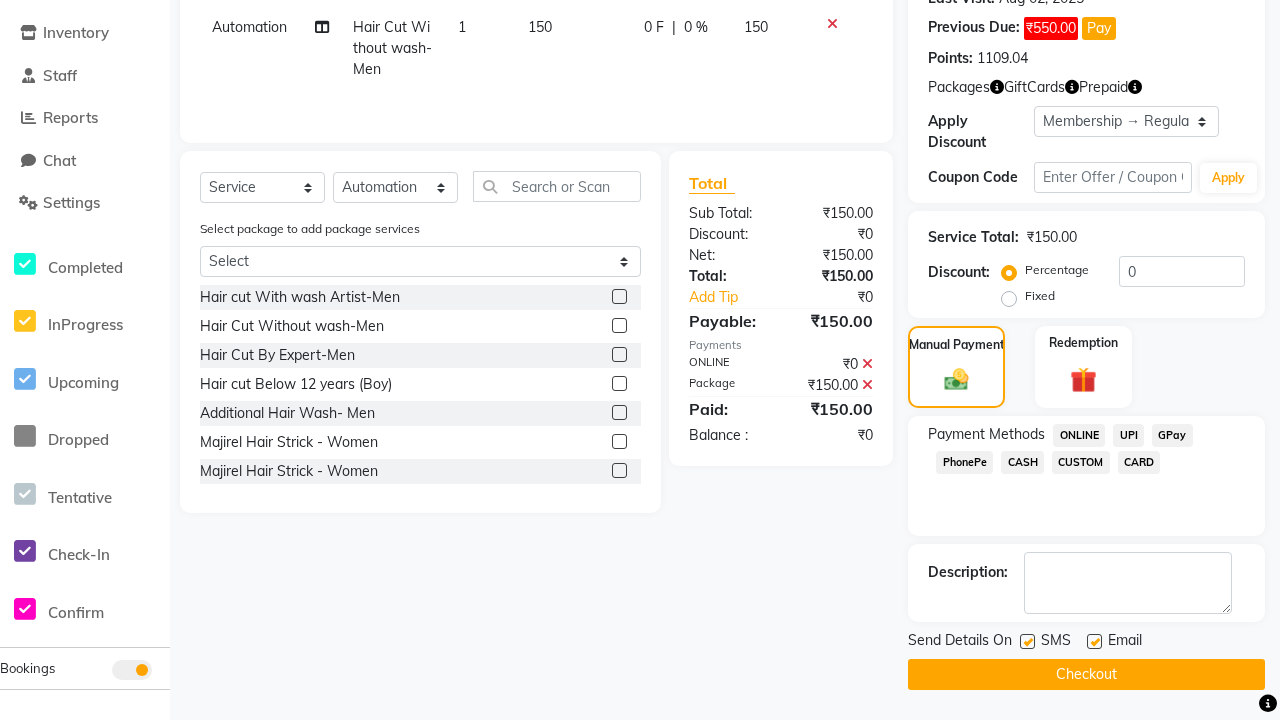 click 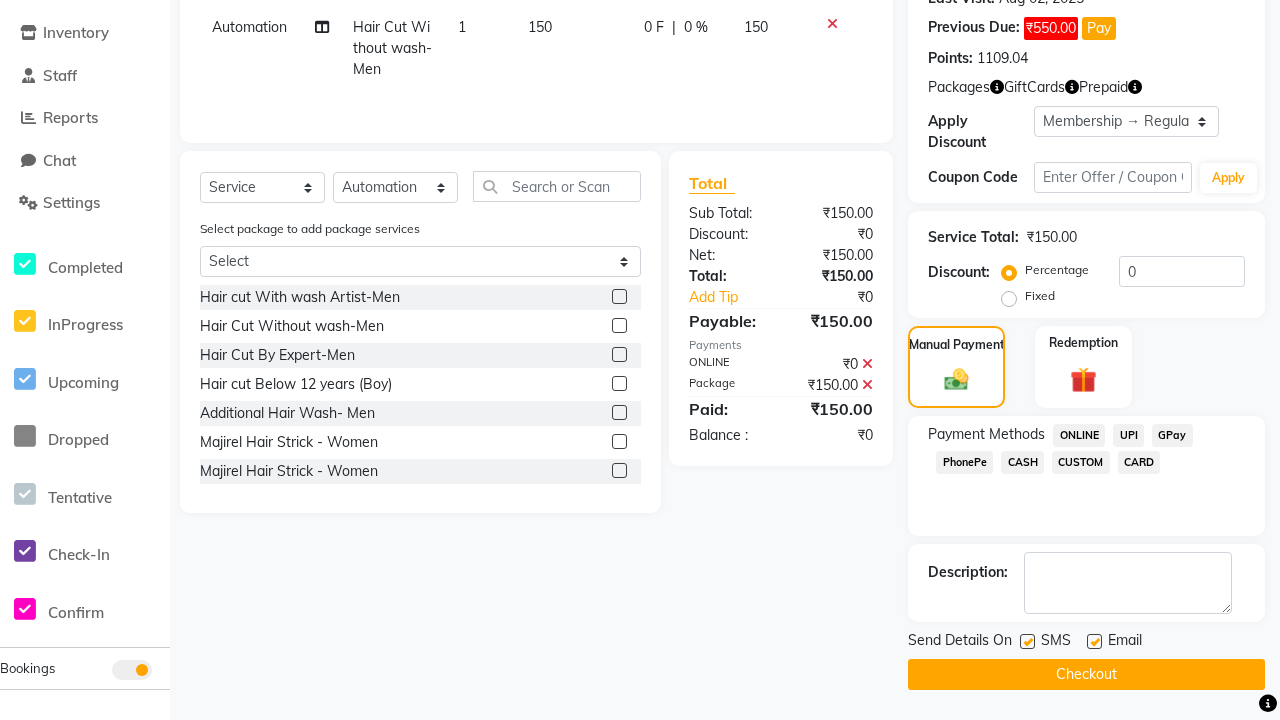 click at bounding box center (1026, 642) 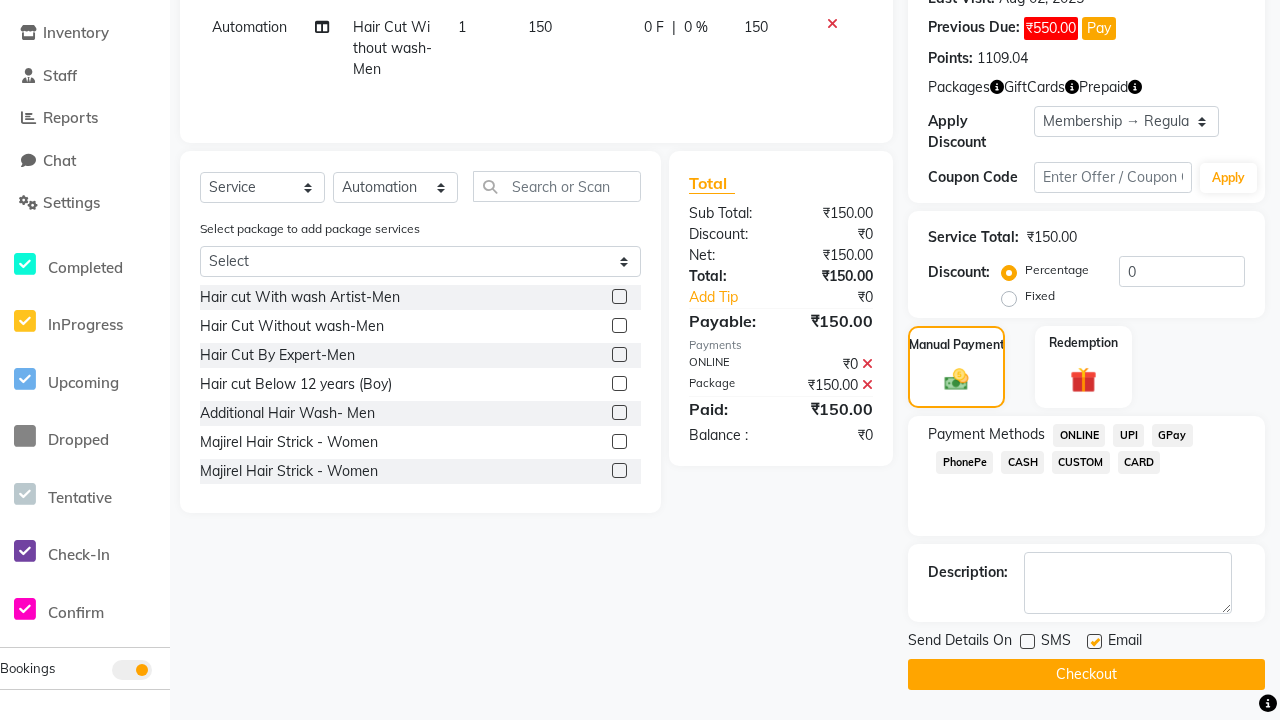 click 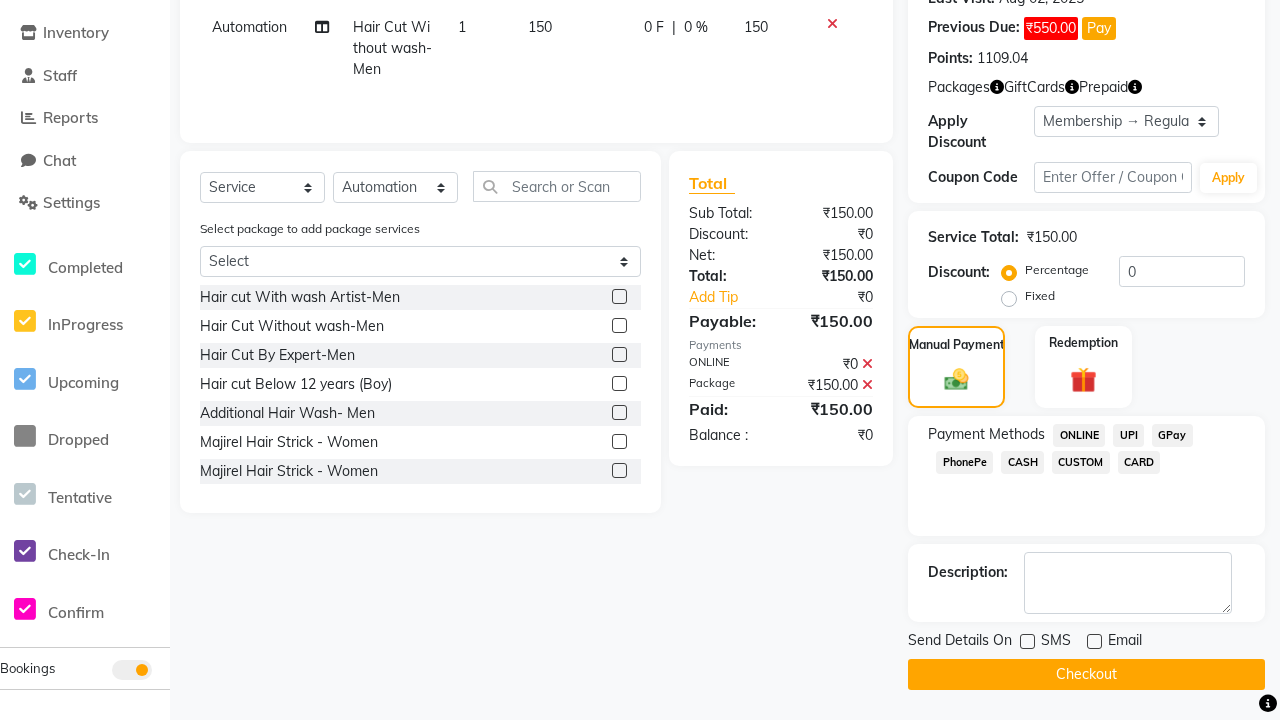 click on "Checkout" 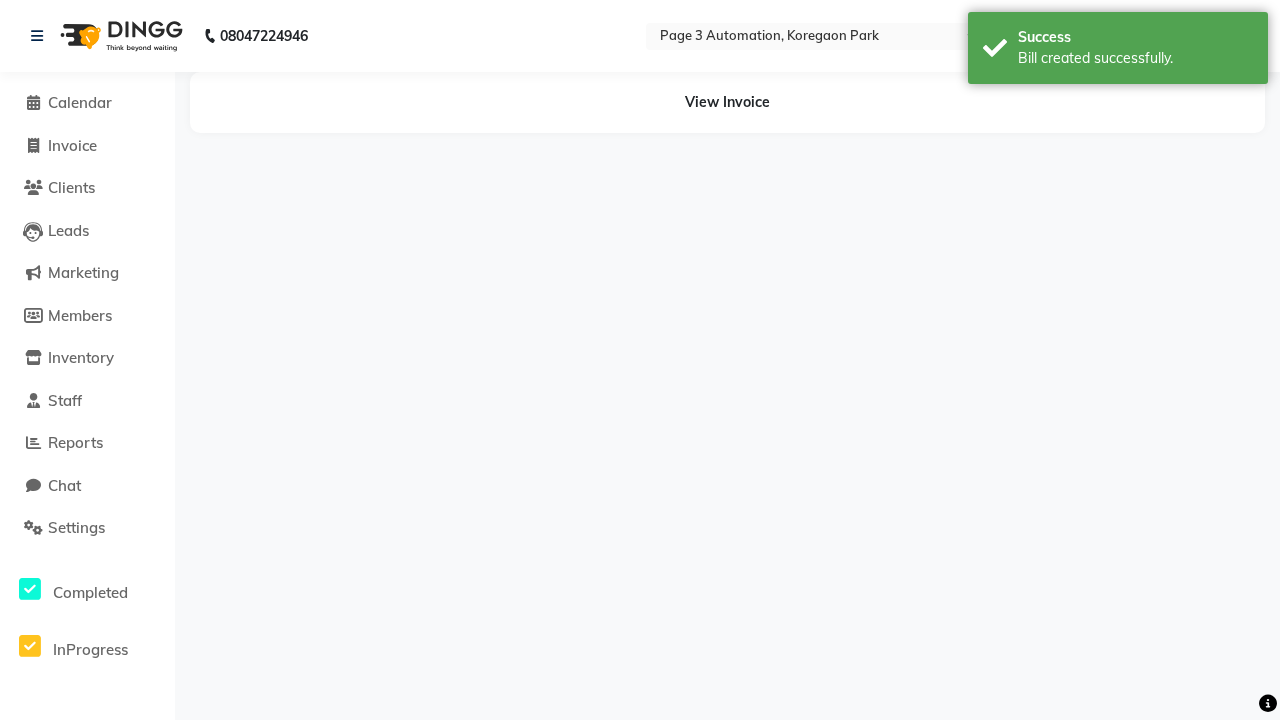 scroll, scrollTop: 0, scrollLeft: 0, axis: both 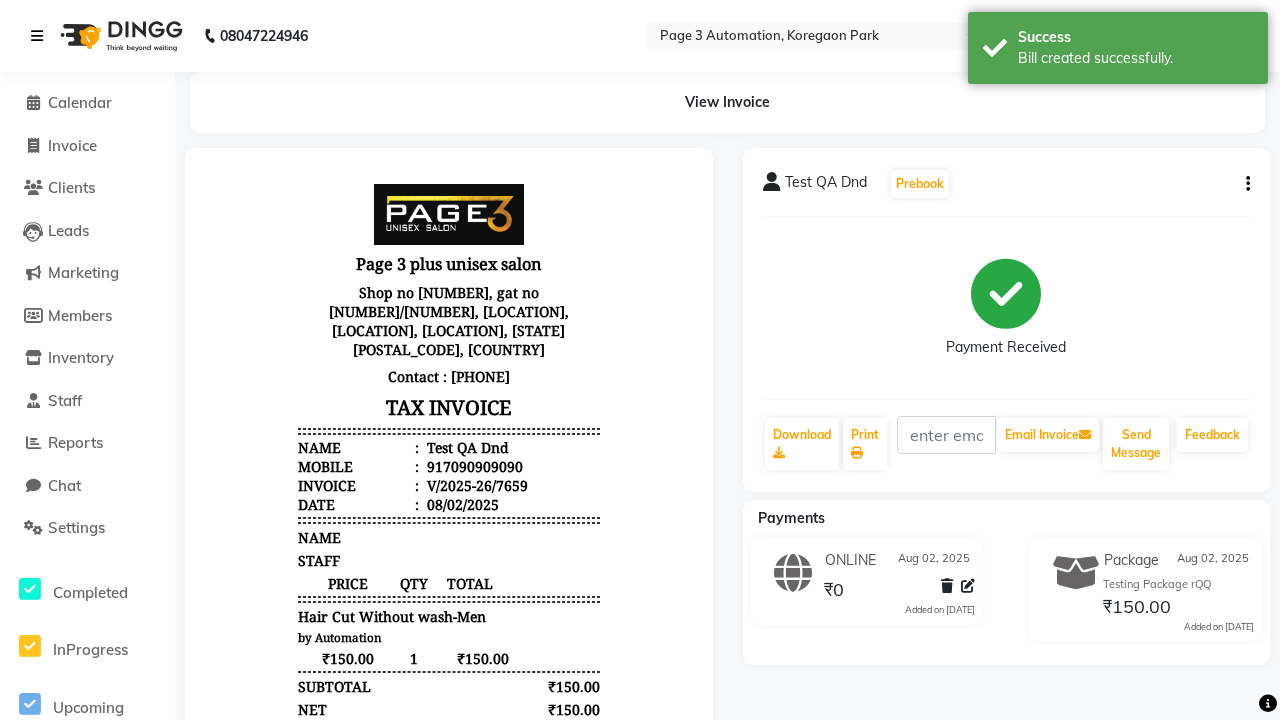 click on "Bill created successfully." at bounding box center (1135, 58) 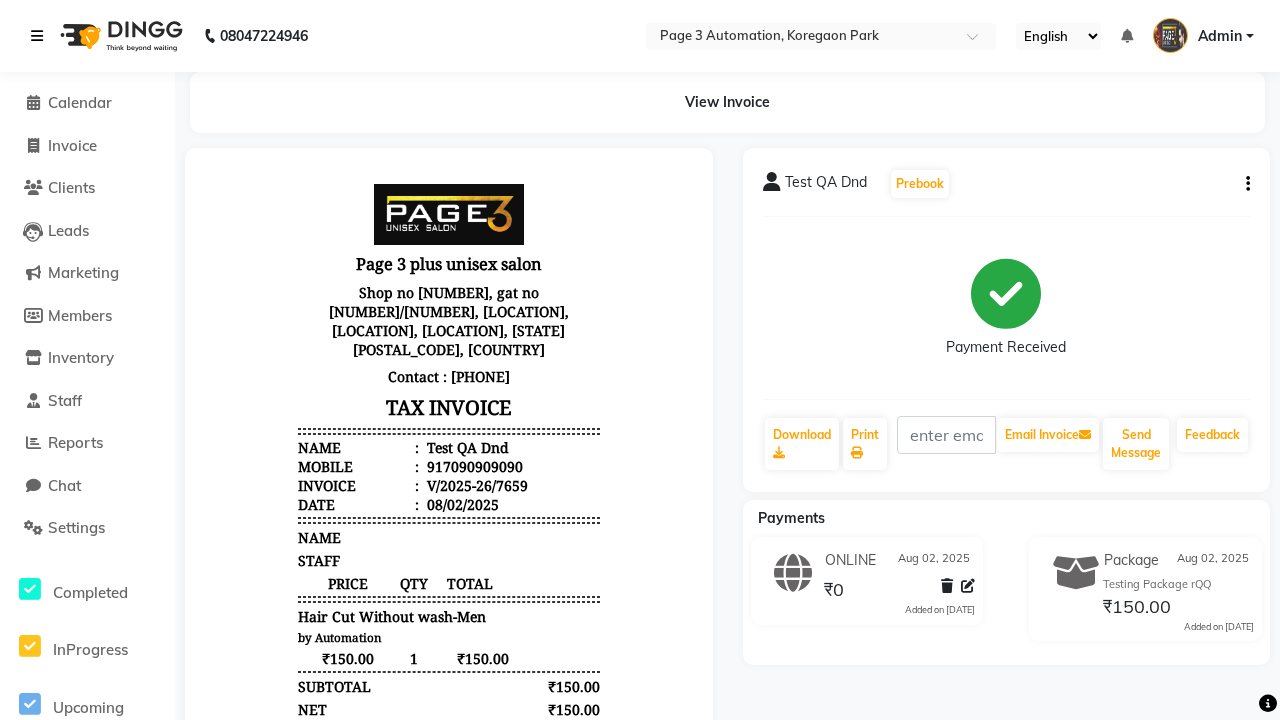 click at bounding box center [37, 36] 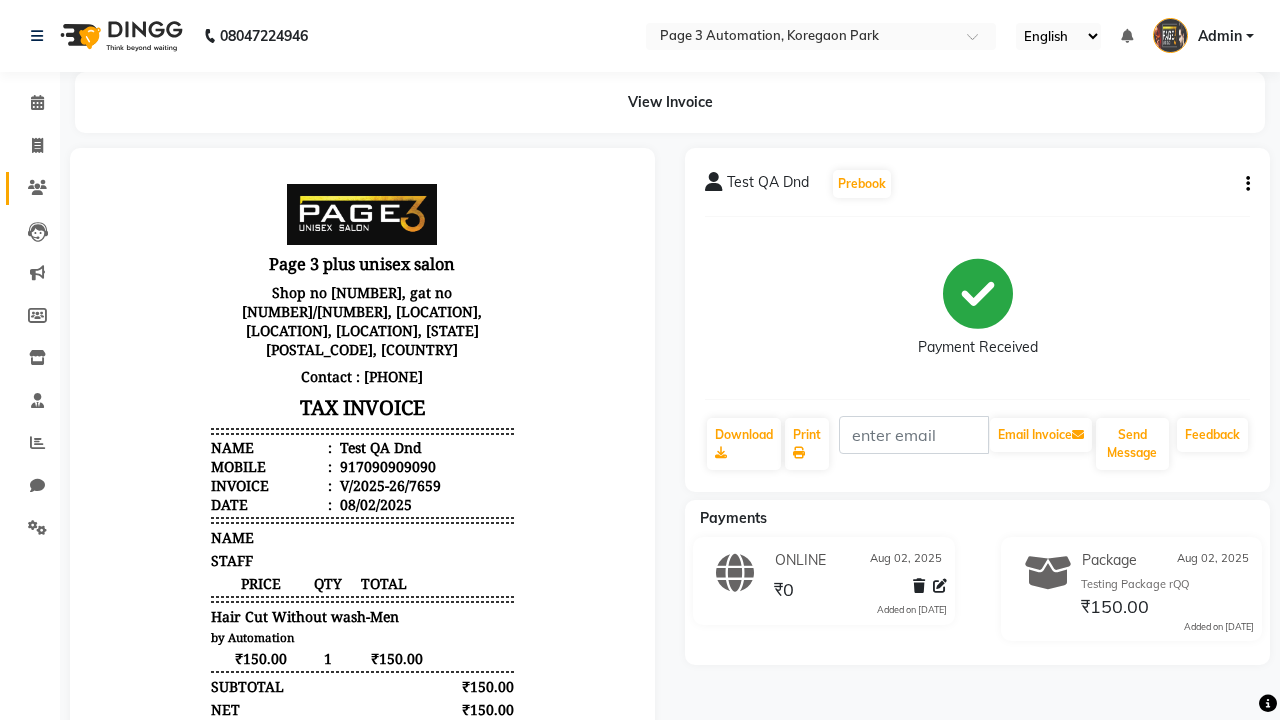 click 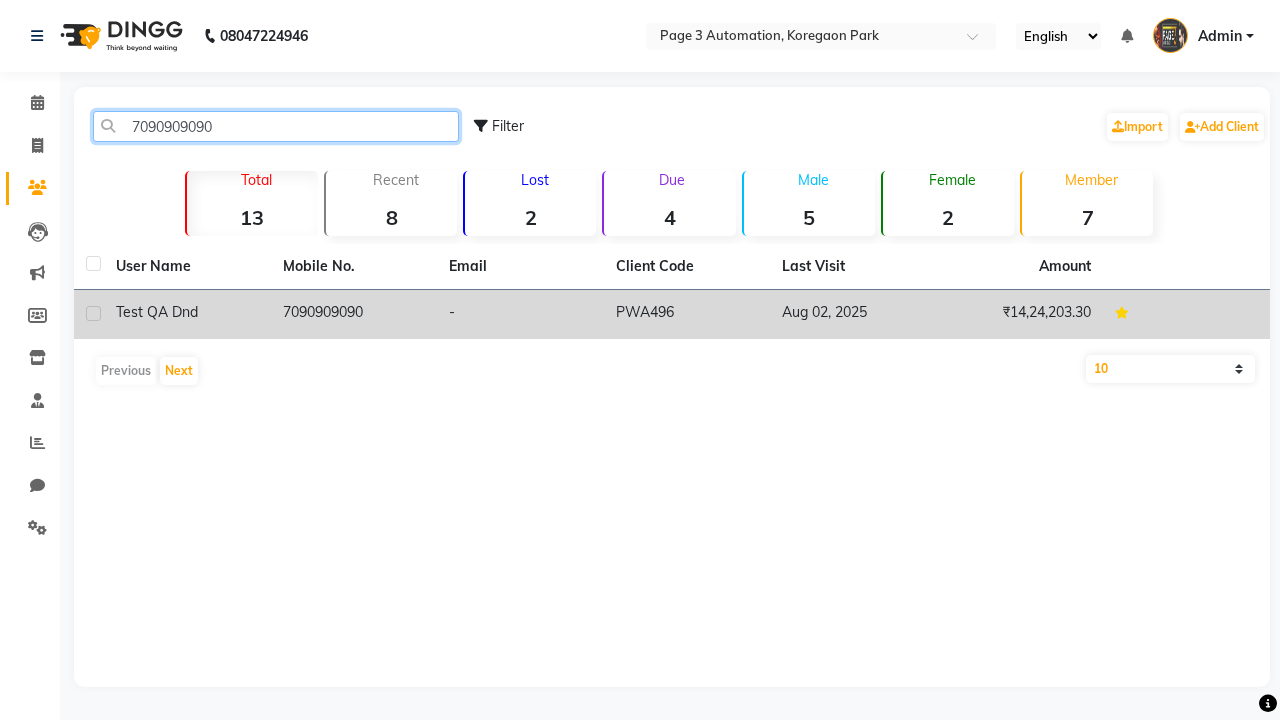 type on "7090909090" 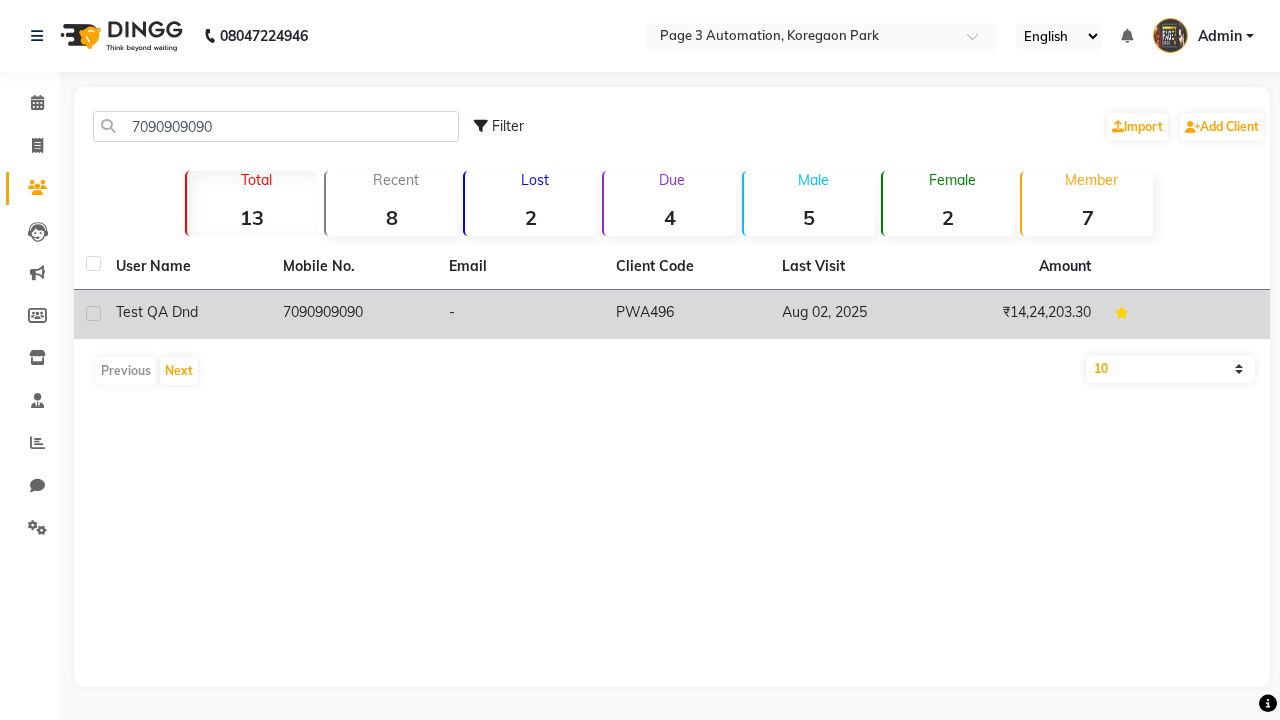 click on "7090909090" 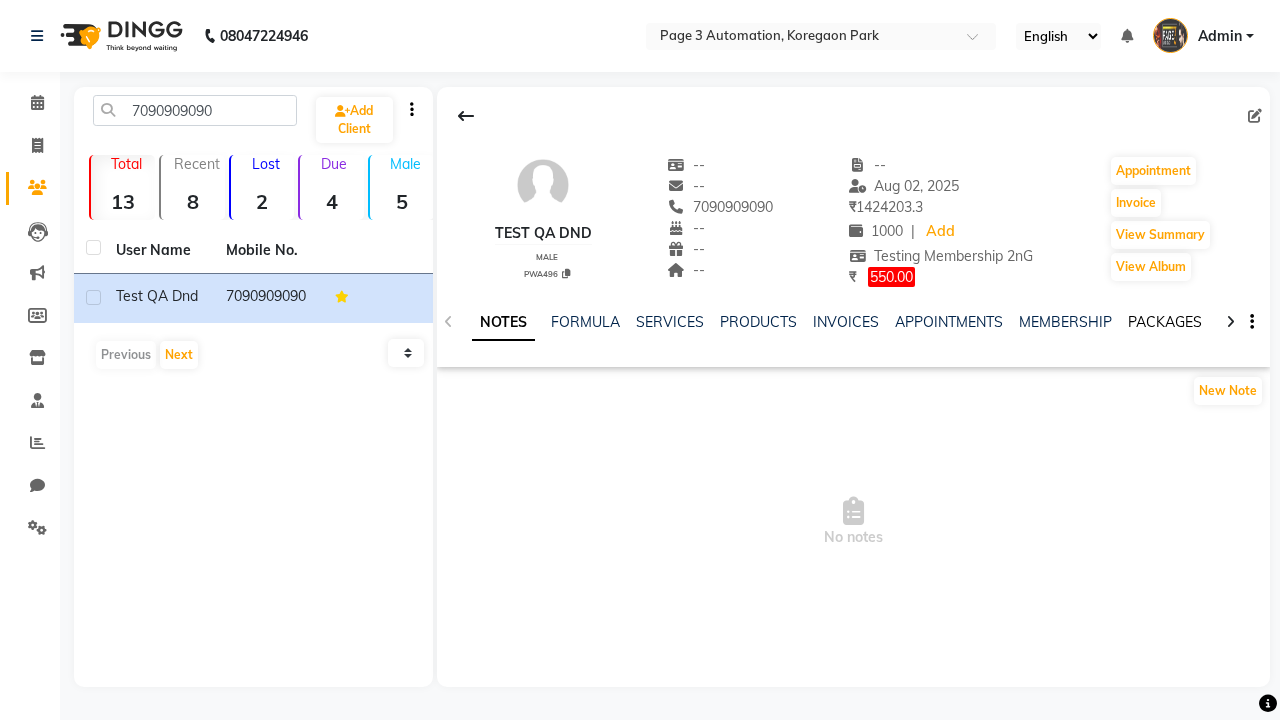 click on "PACKAGES" 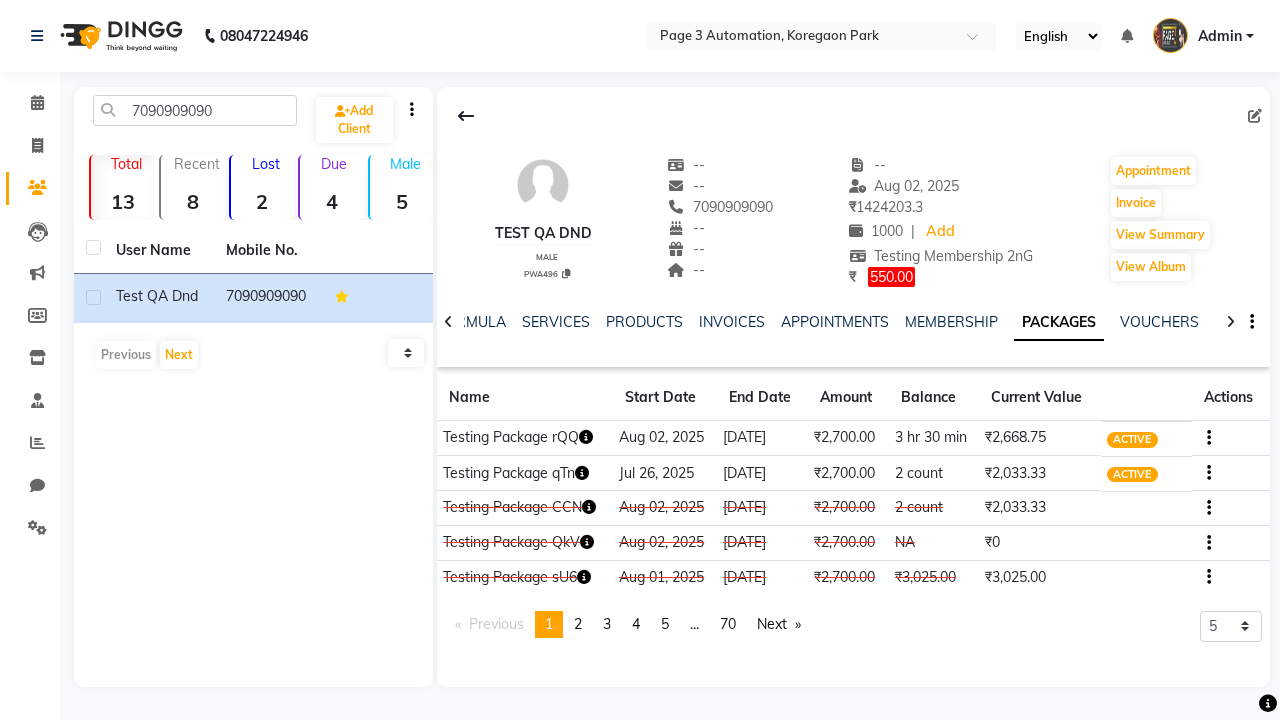 click 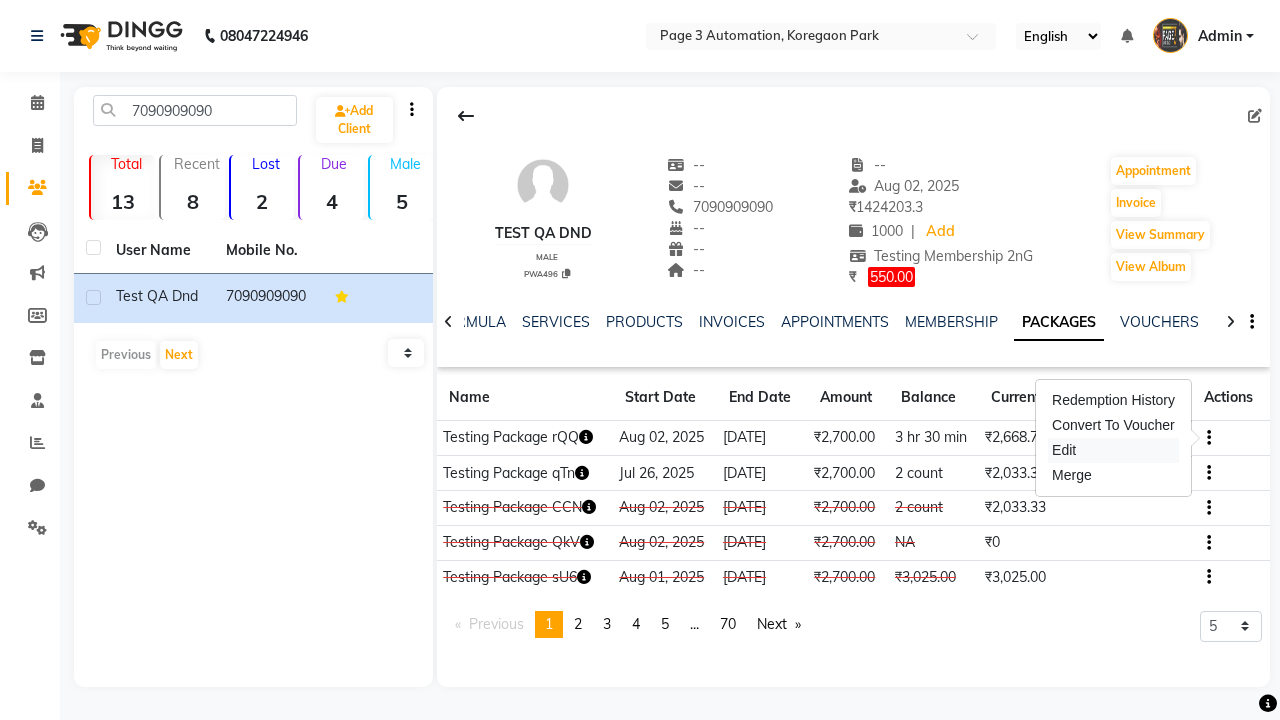 click on "Edit" at bounding box center (1113, 450) 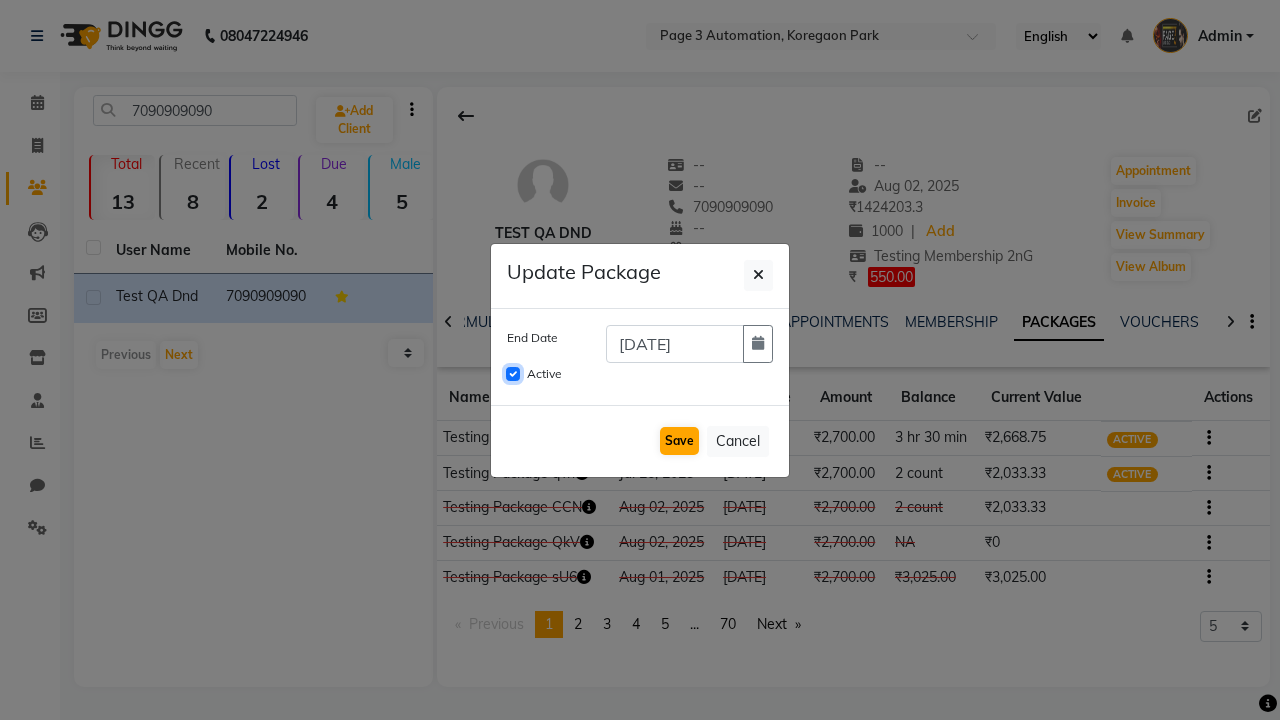 click on "Active" at bounding box center (513, 374) 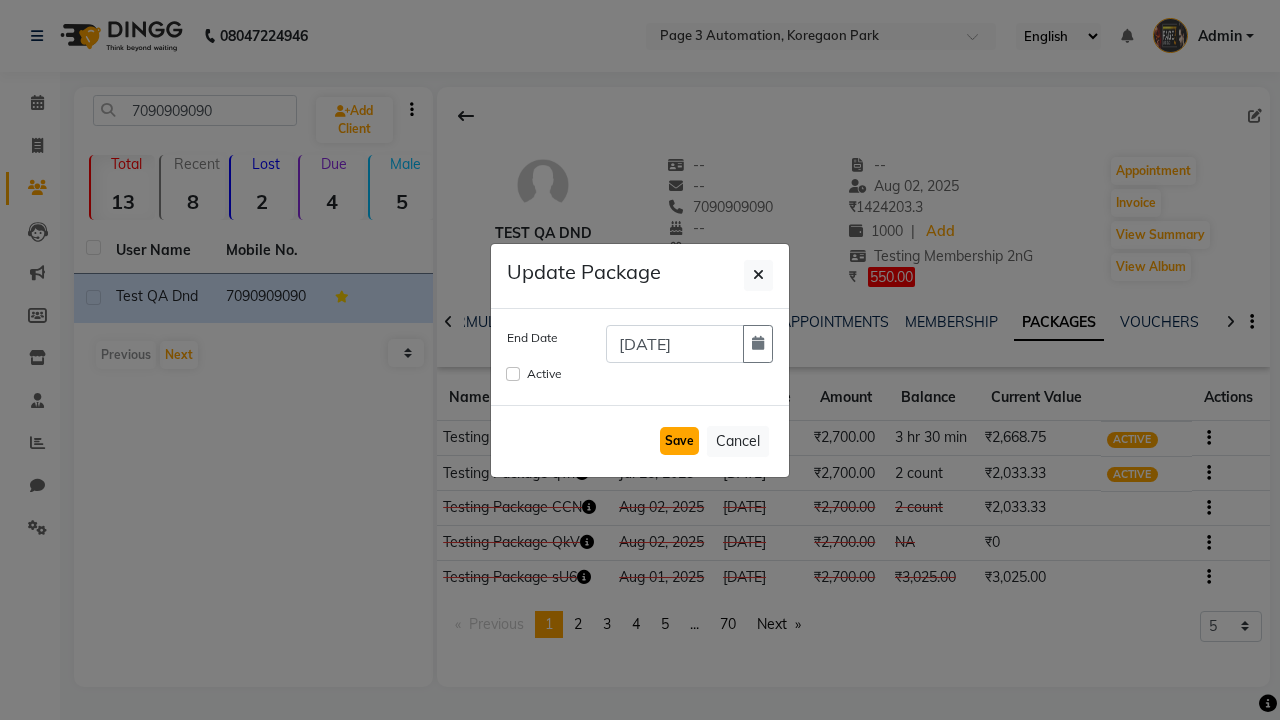 click on "Save" 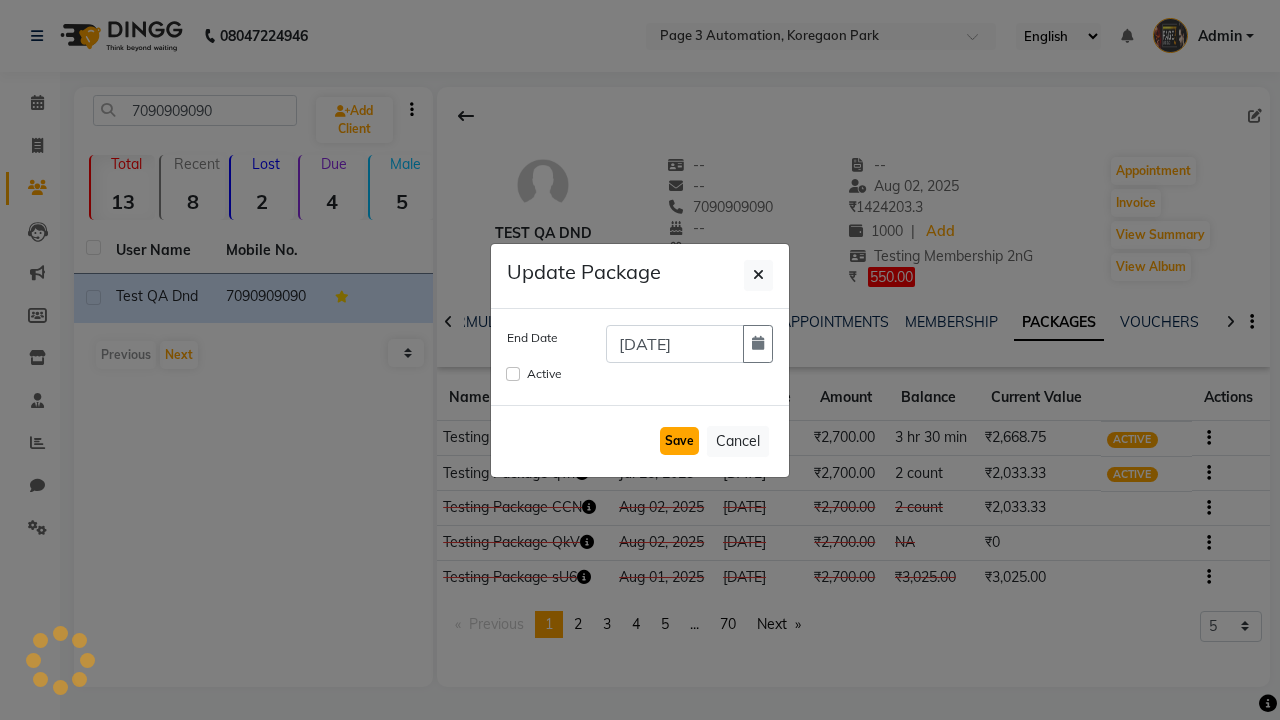 type 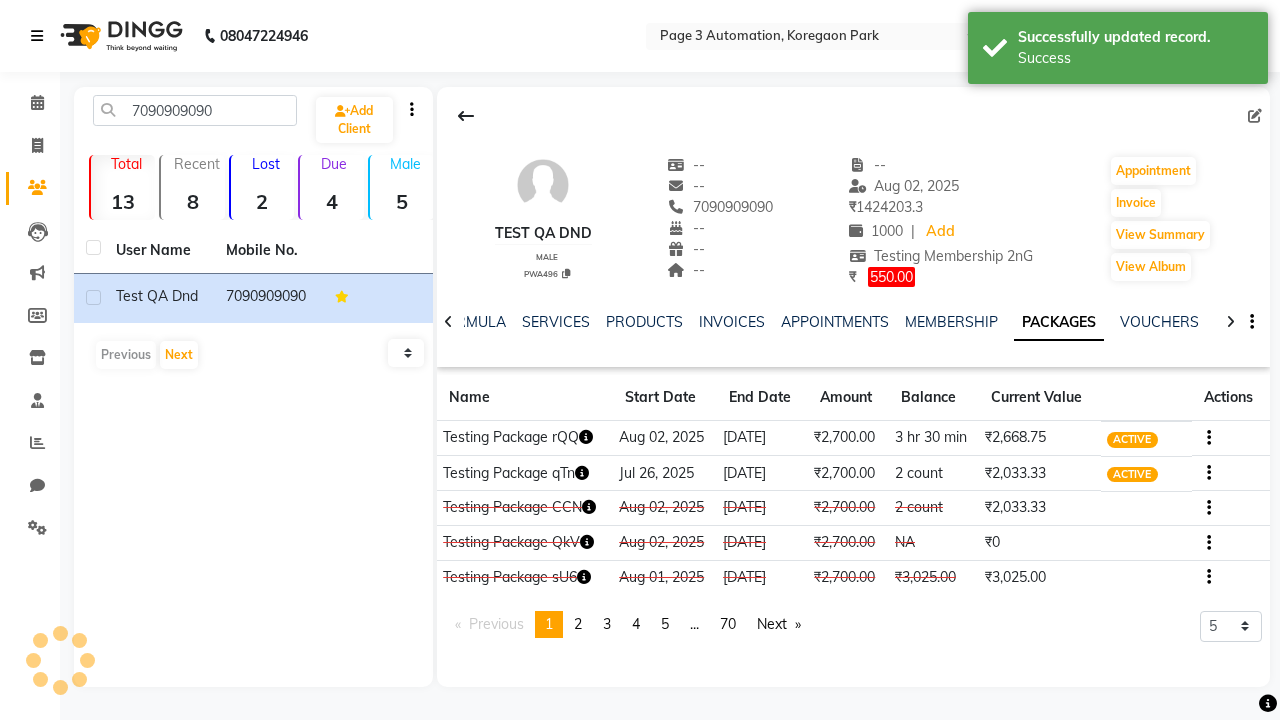 click on "Success" at bounding box center (1135, 58) 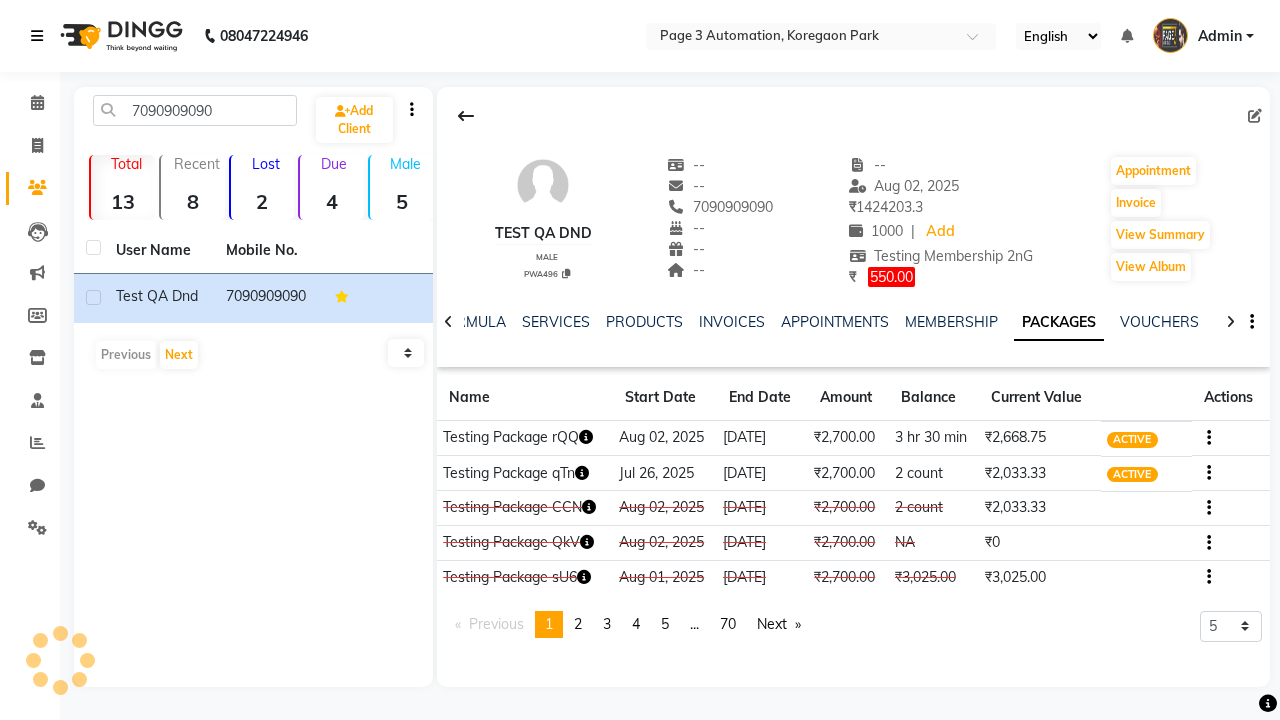 click at bounding box center (37, 36) 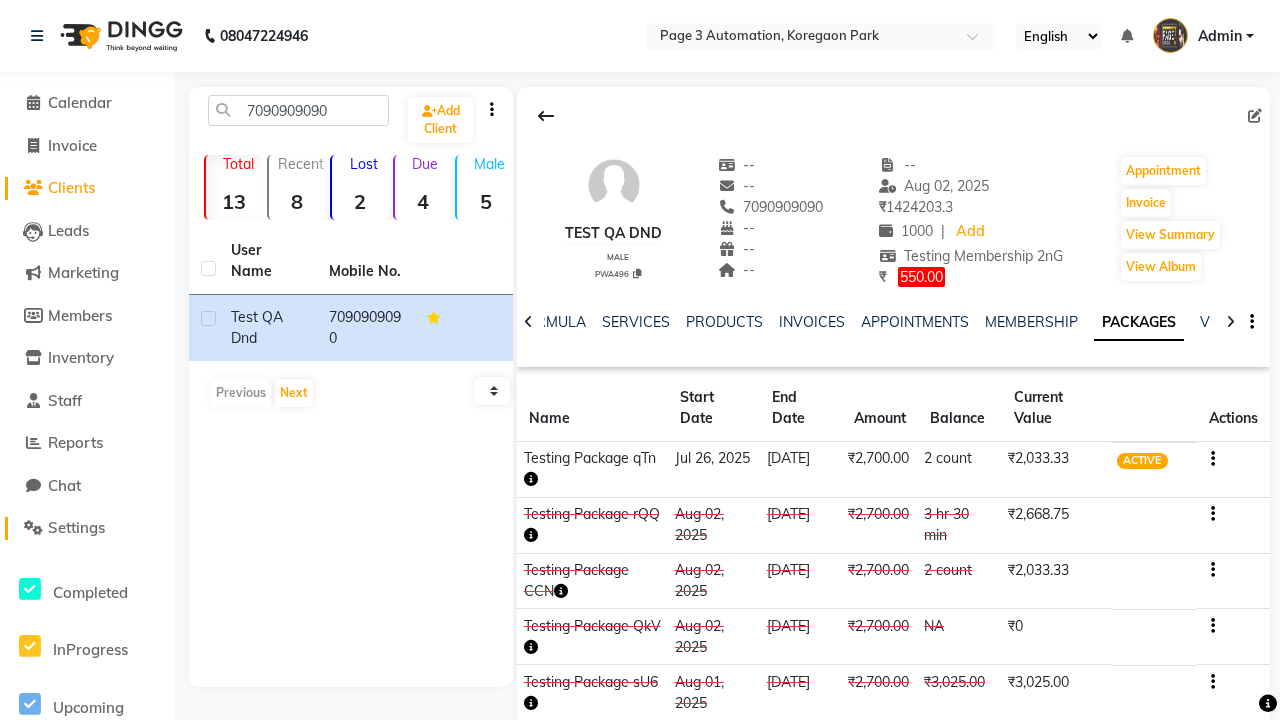 click on "Settings" 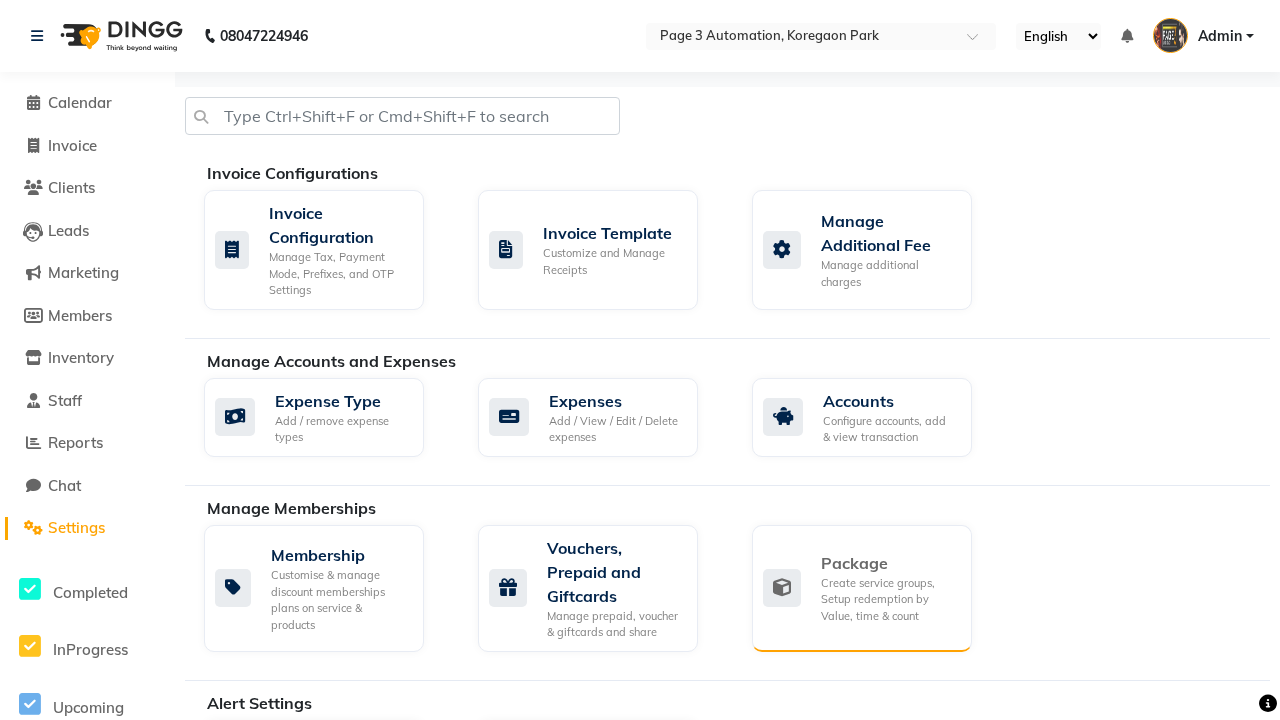 click on "Package" 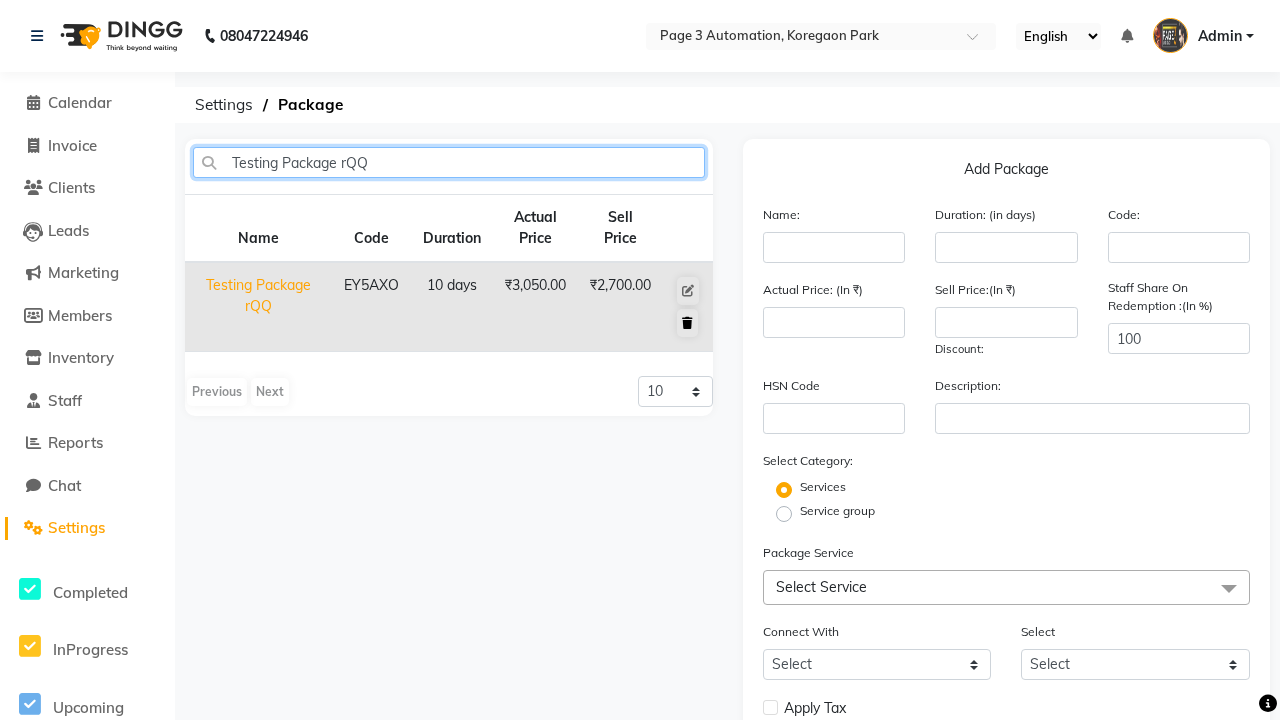 type on "Testing Package rQQ" 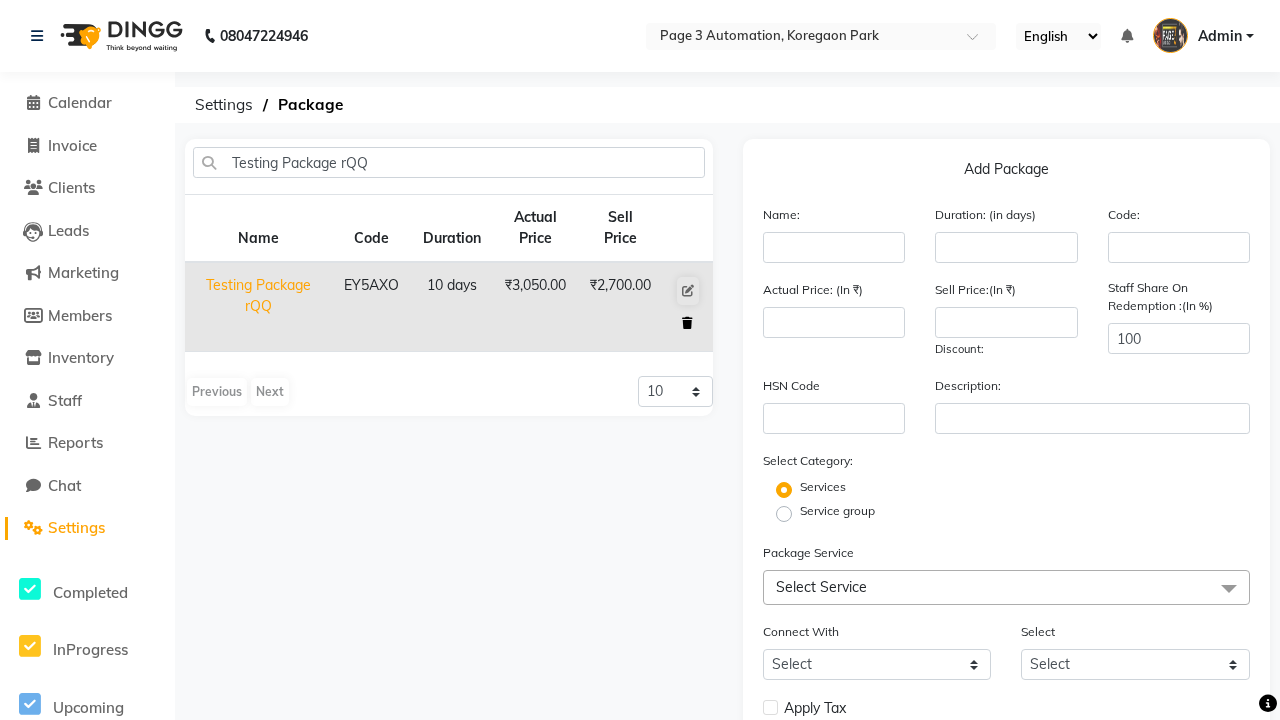 click 